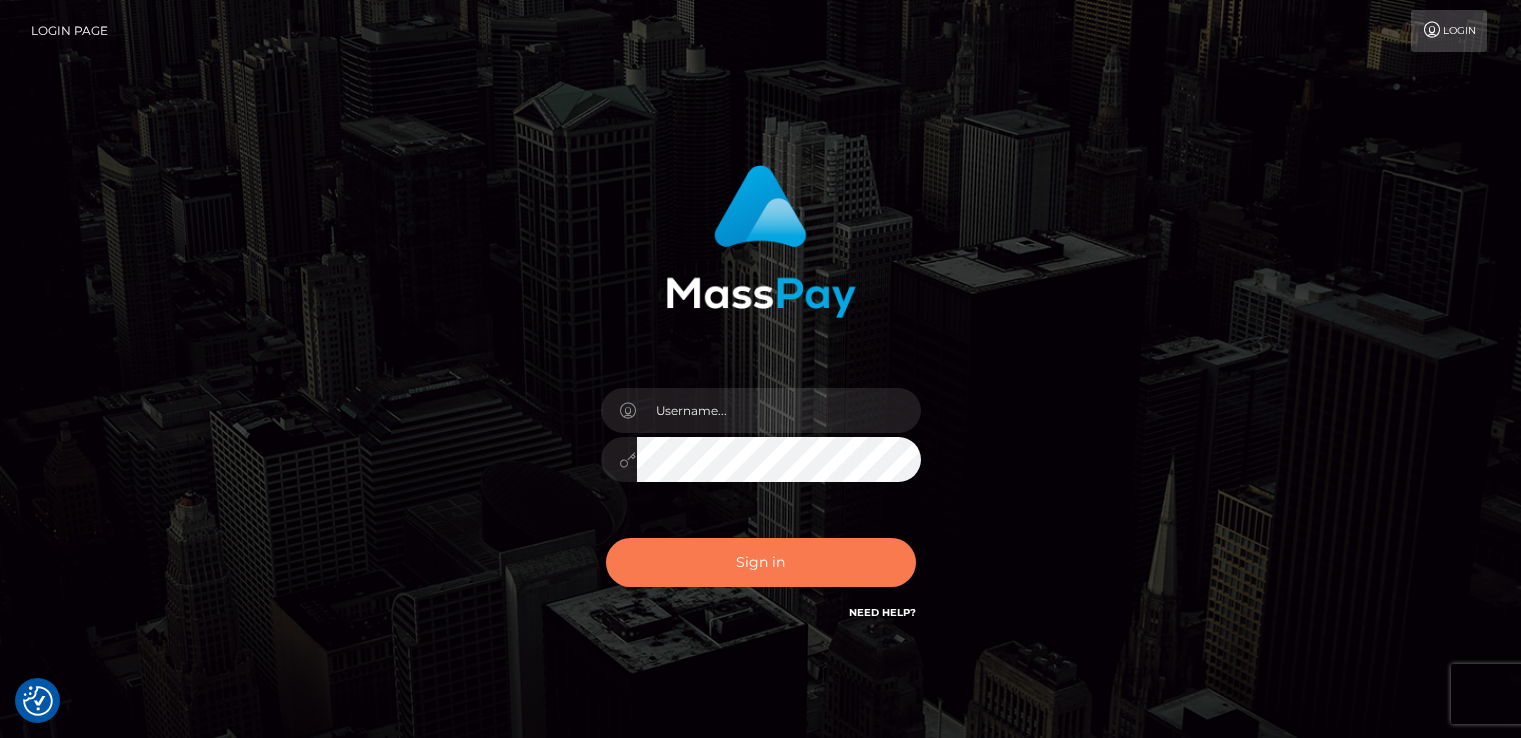 scroll, scrollTop: 0, scrollLeft: 0, axis: both 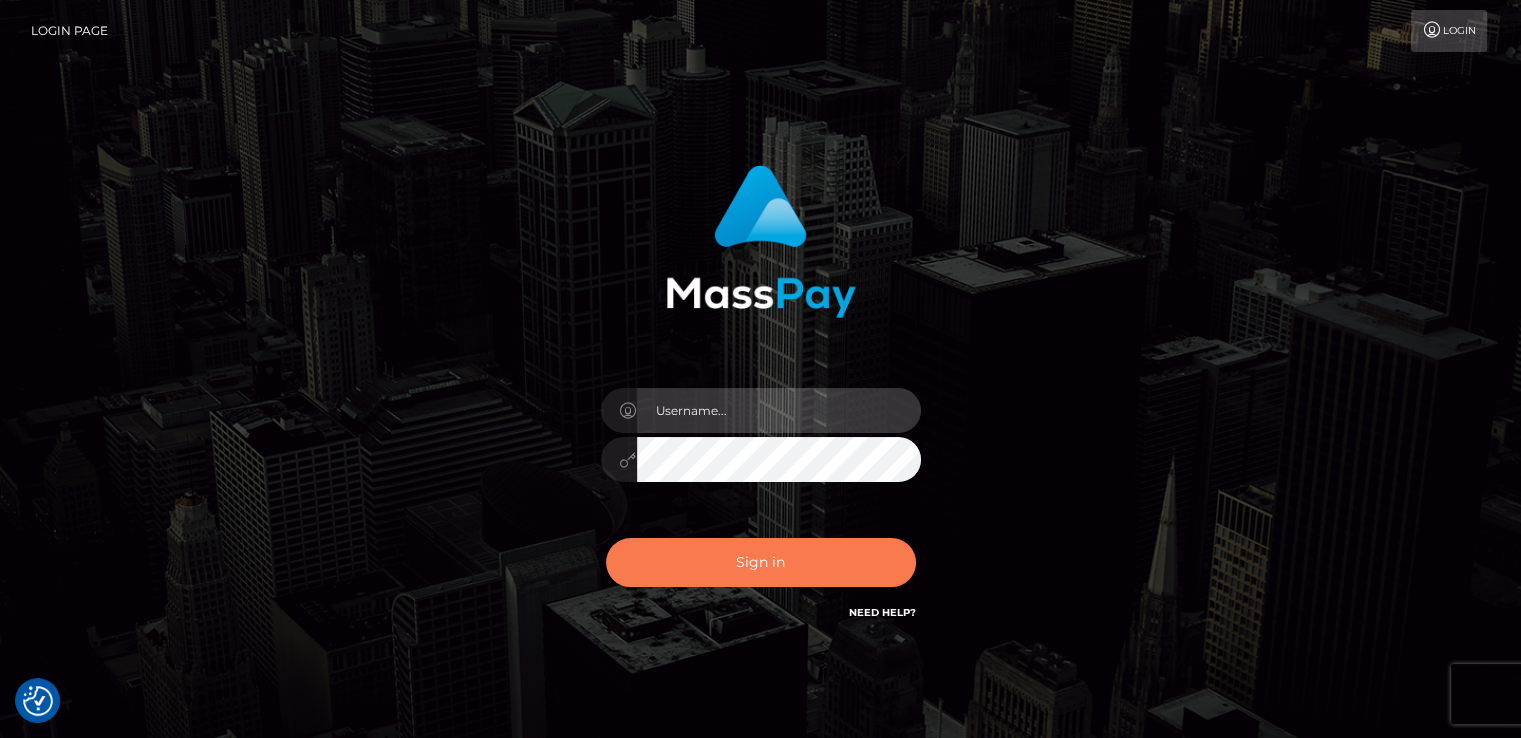 type on "catalinad" 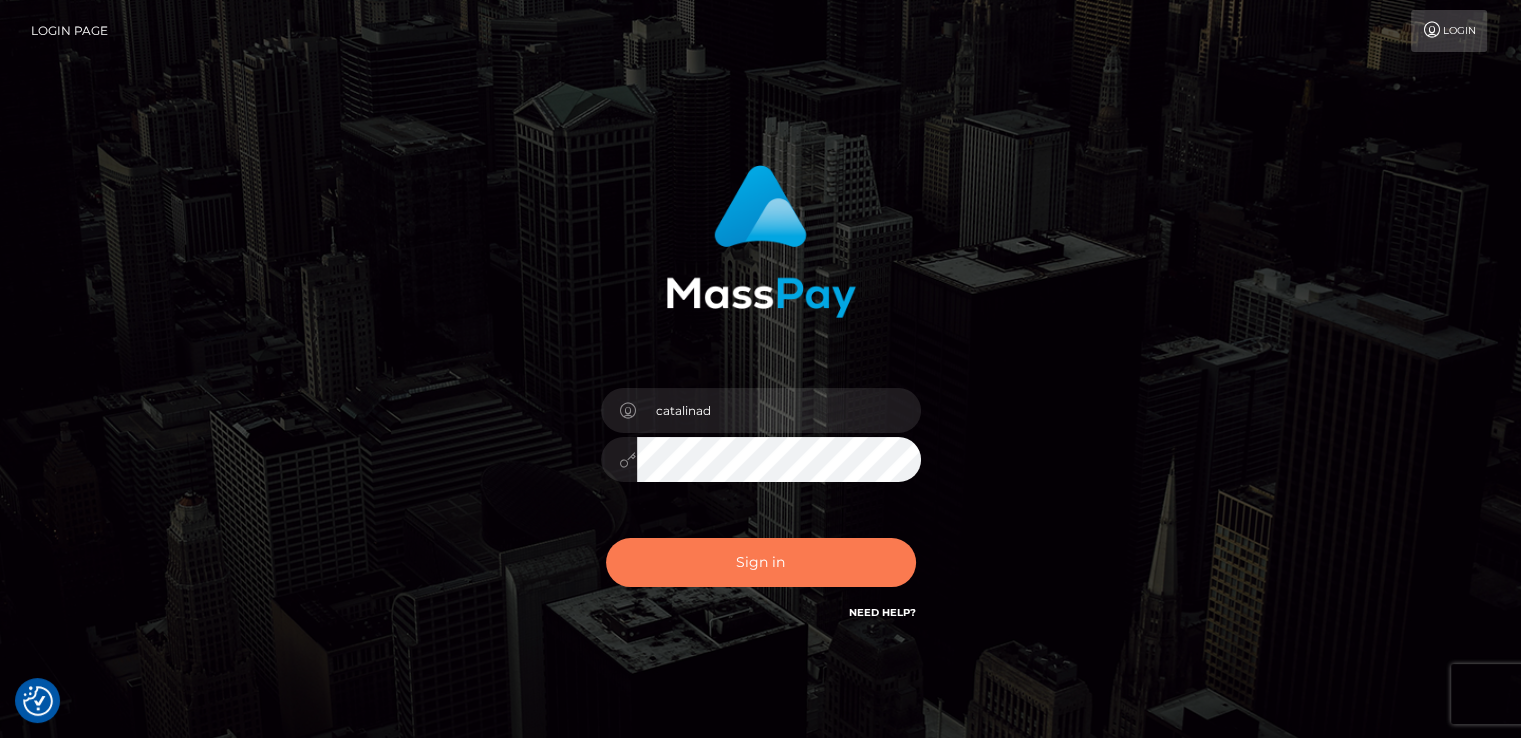 click on "Sign in" at bounding box center (761, 562) 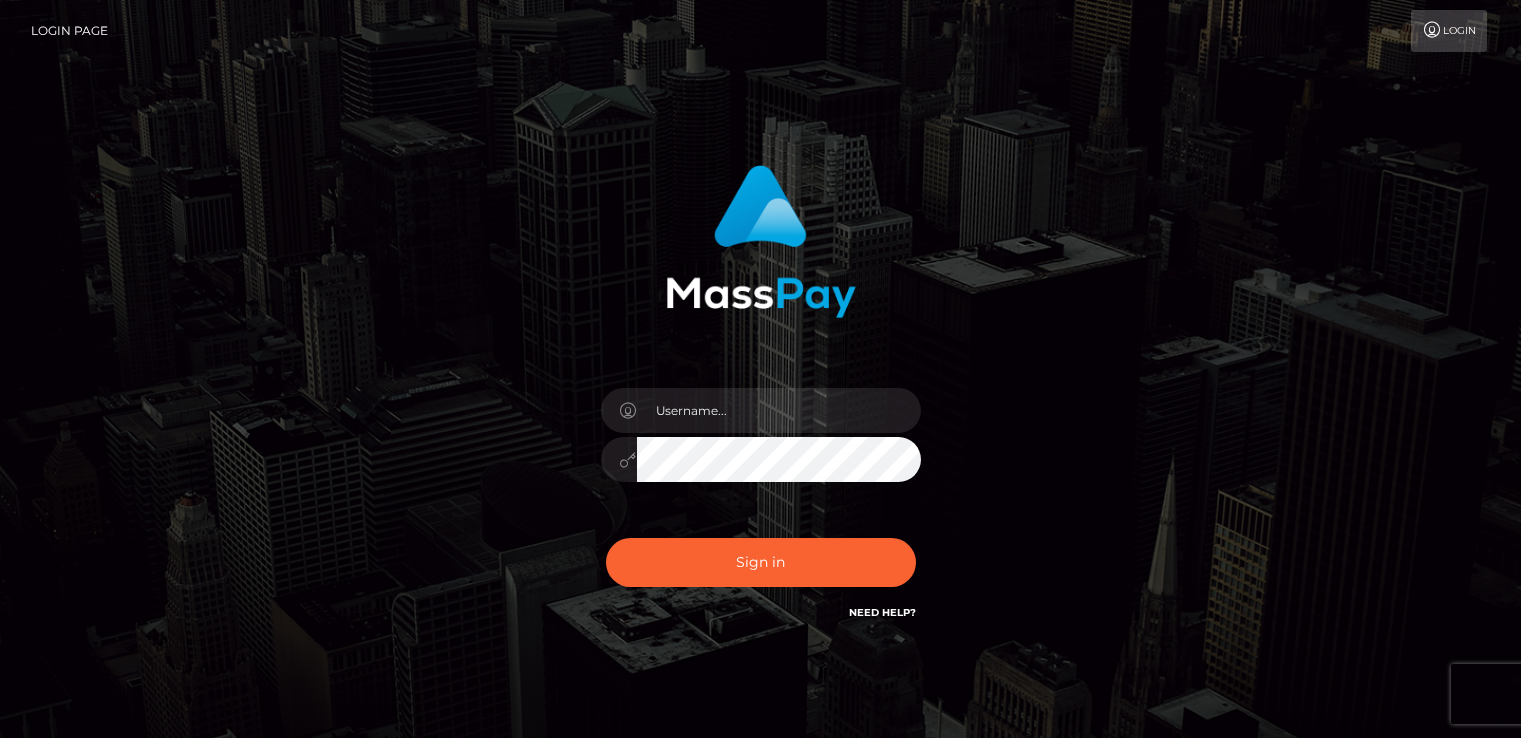 scroll, scrollTop: 0, scrollLeft: 0, axis: both 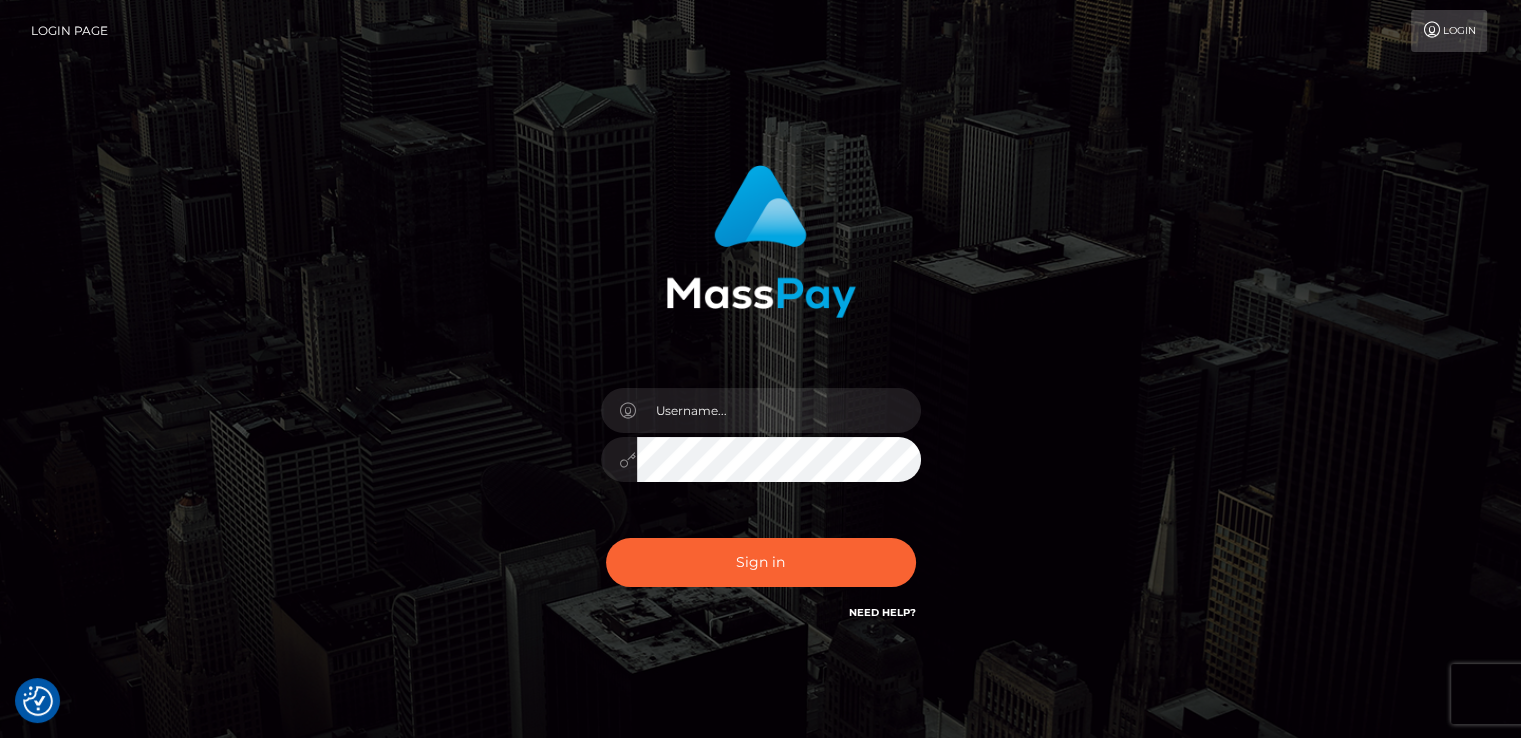 checkbox on "true" 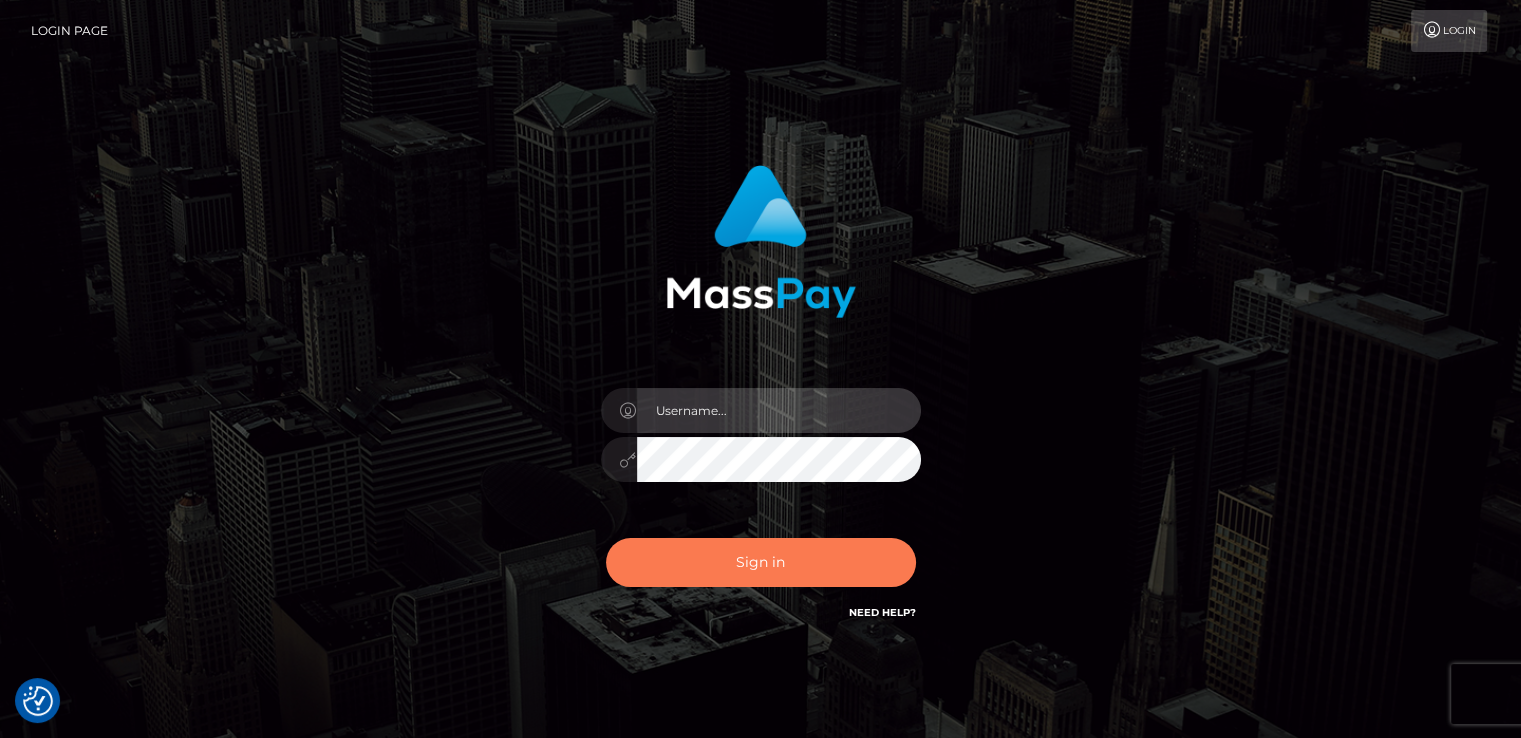 type on "catalinad" 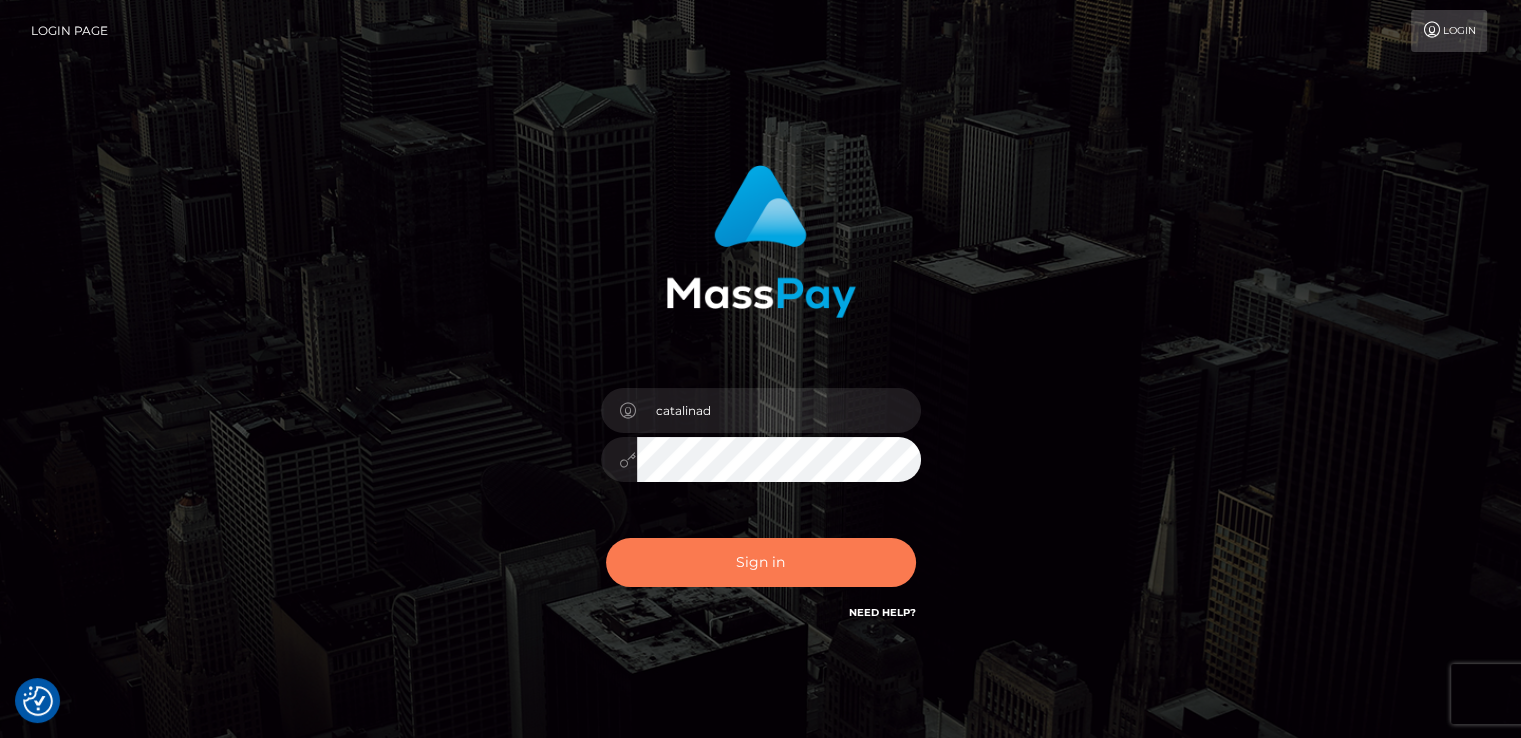 click on "Sign in" at bounding box center [761, 562] 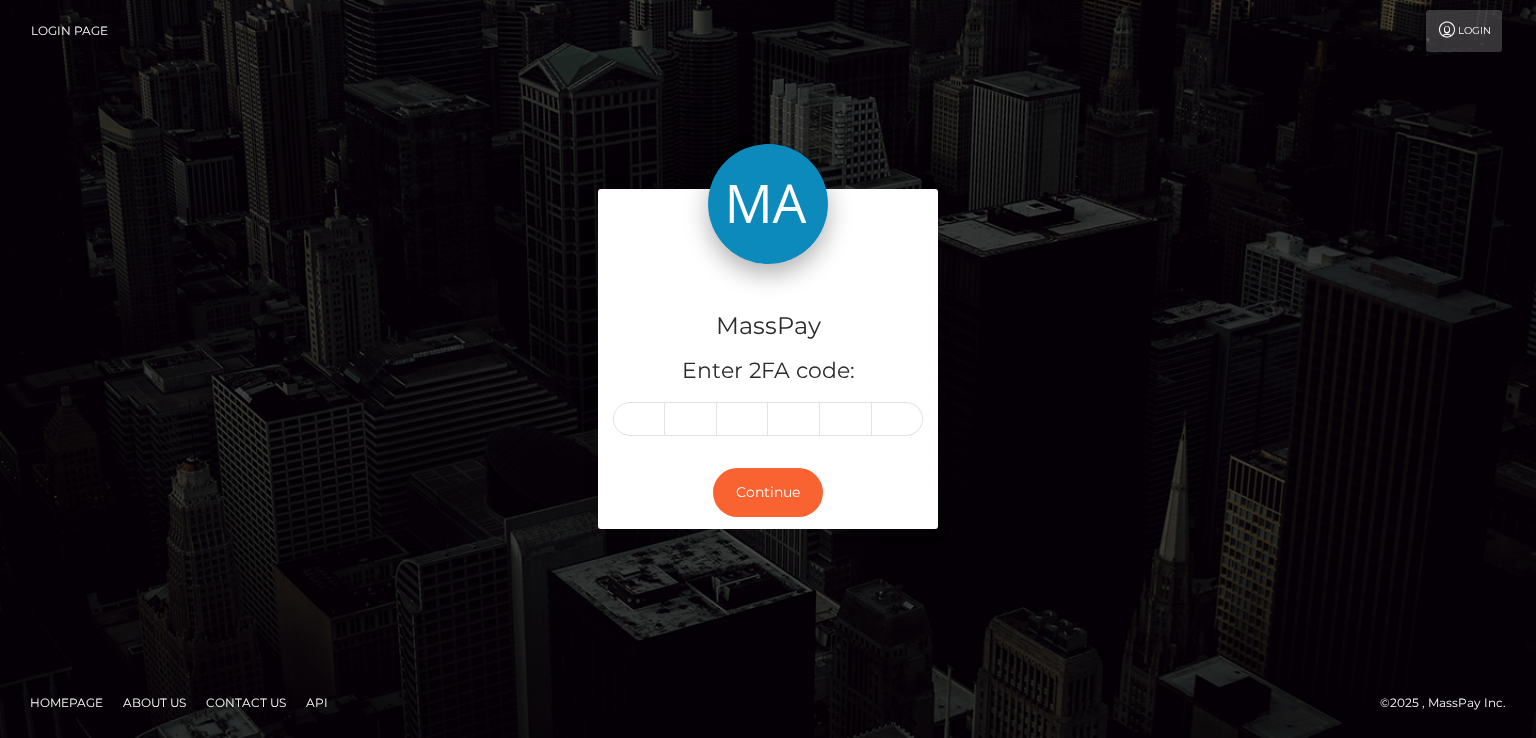 scroll, scrollTop: 0, scrollLeft: 0, axis: both 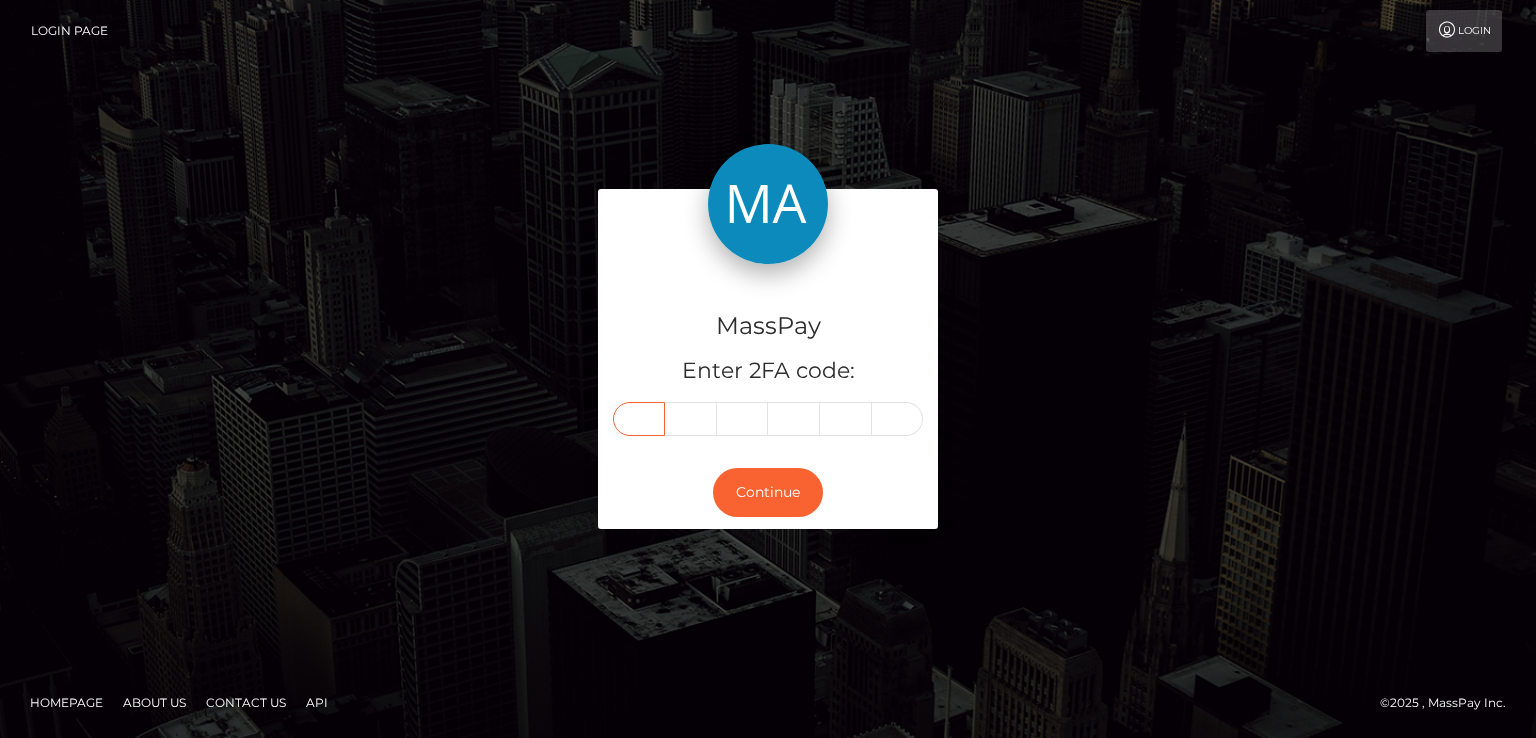 click at bounding box center [639, 419] 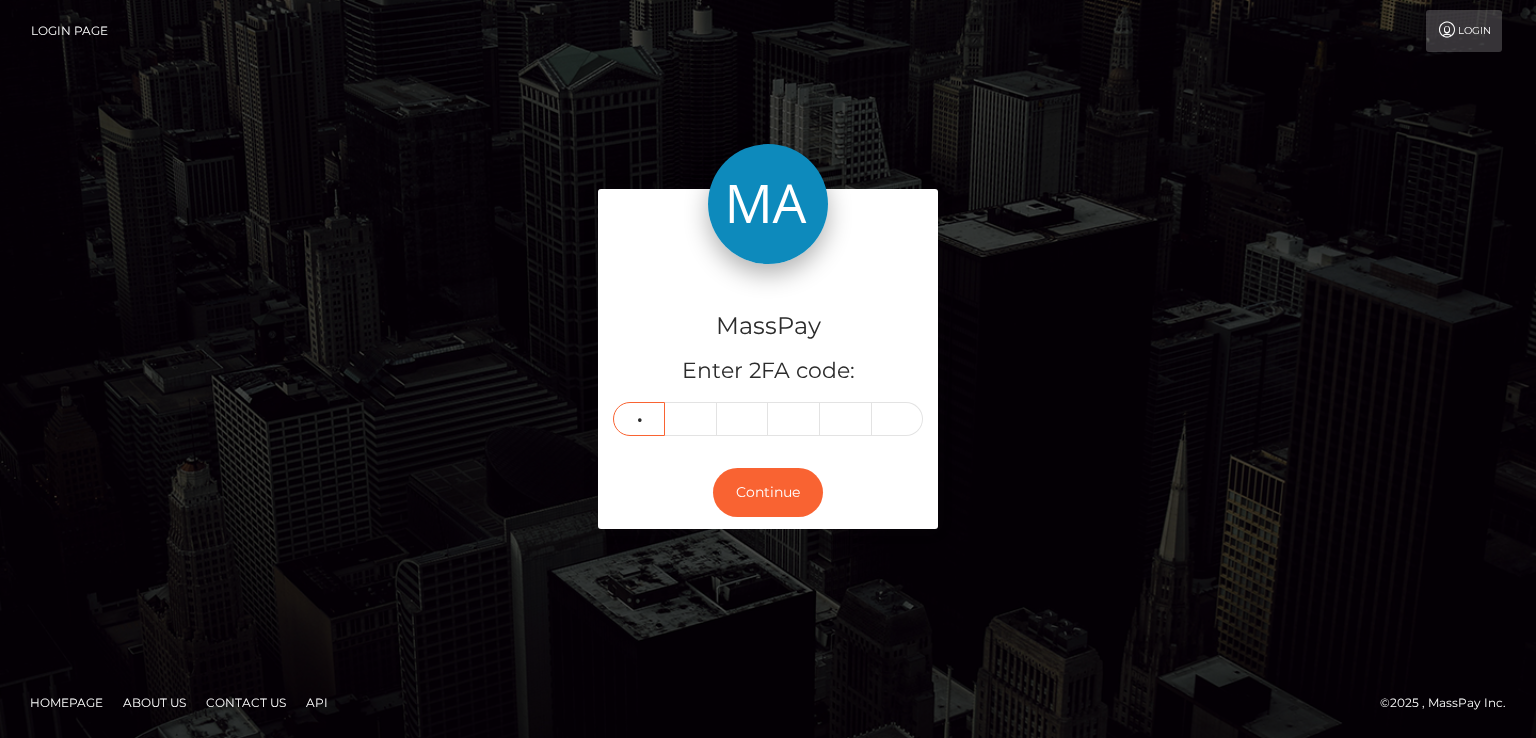 type on "5" 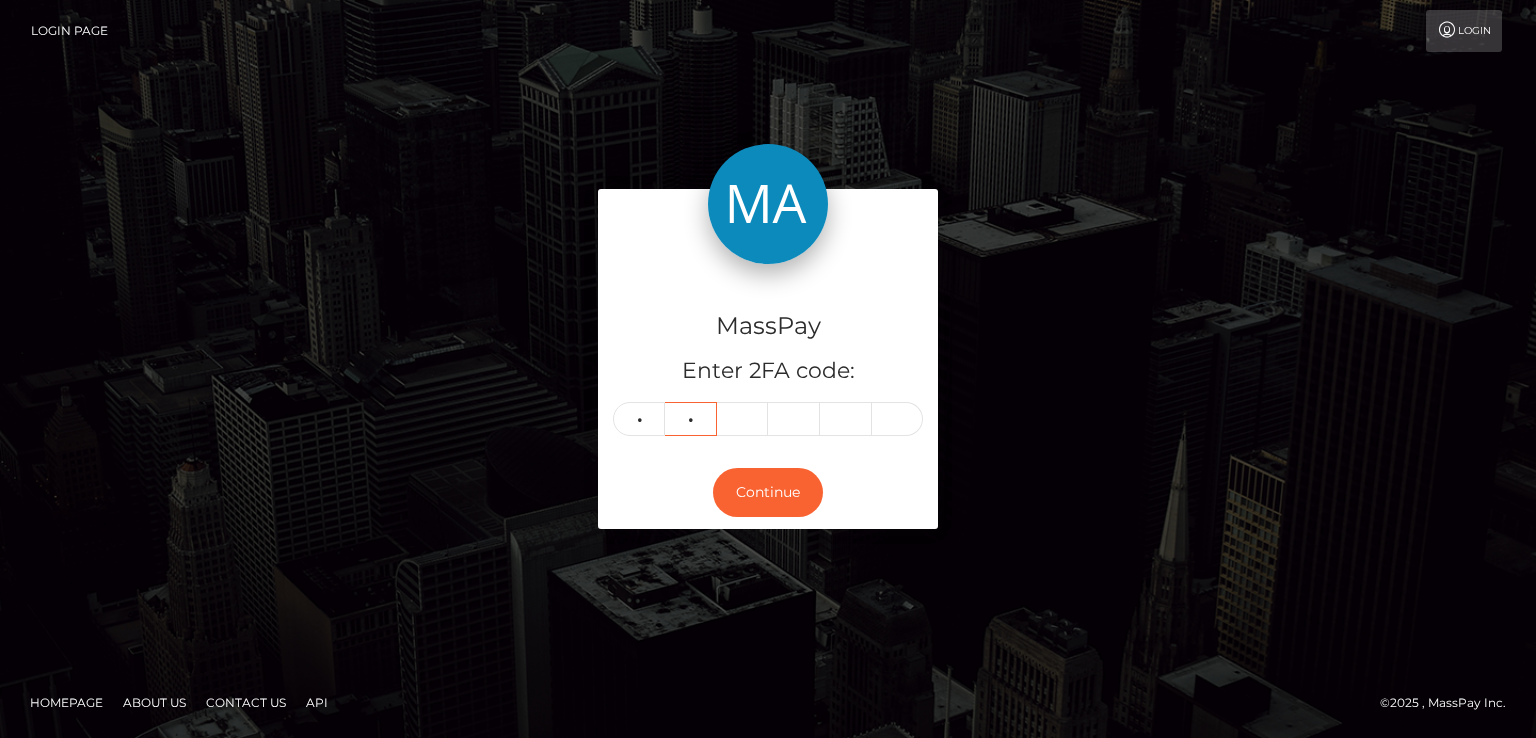 type on "8" 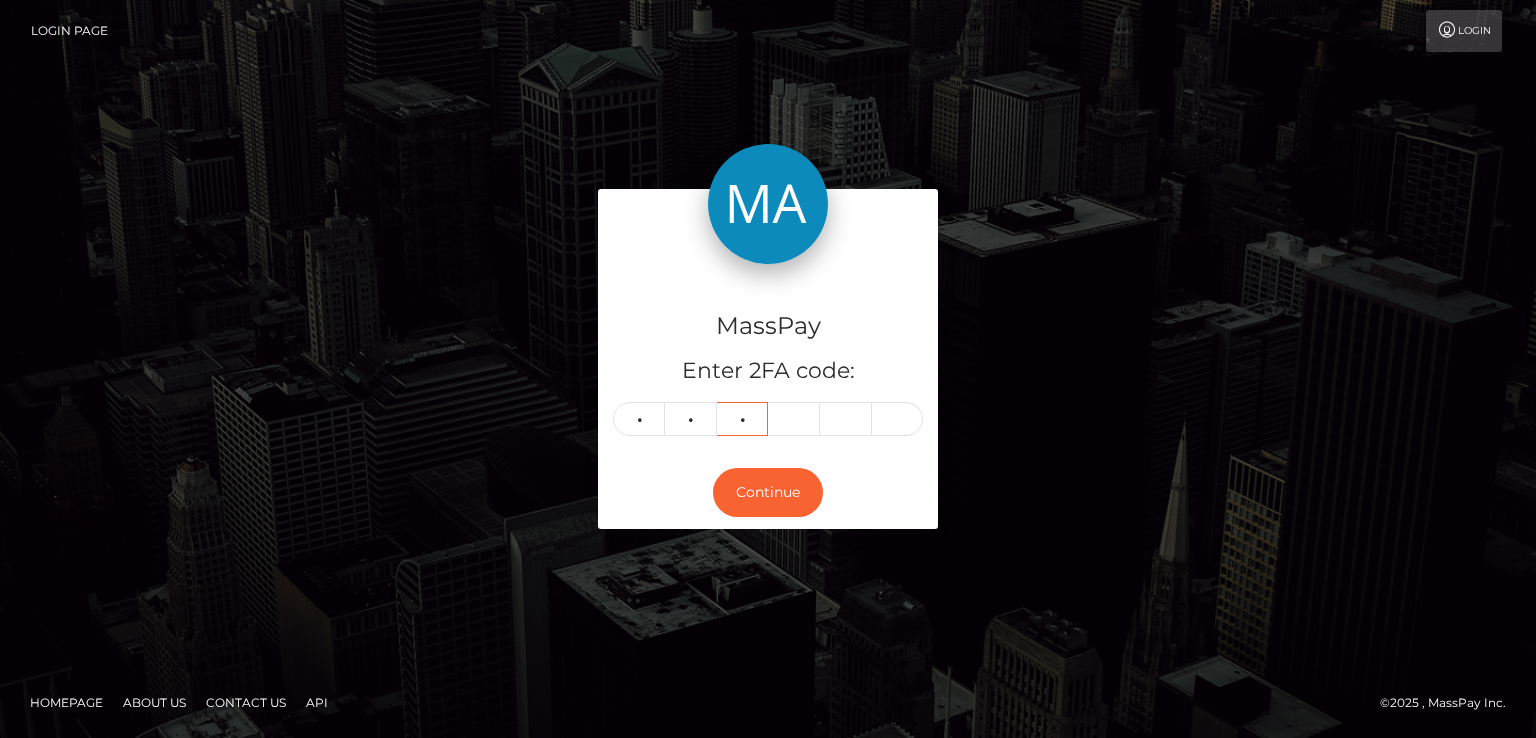 type on "0" 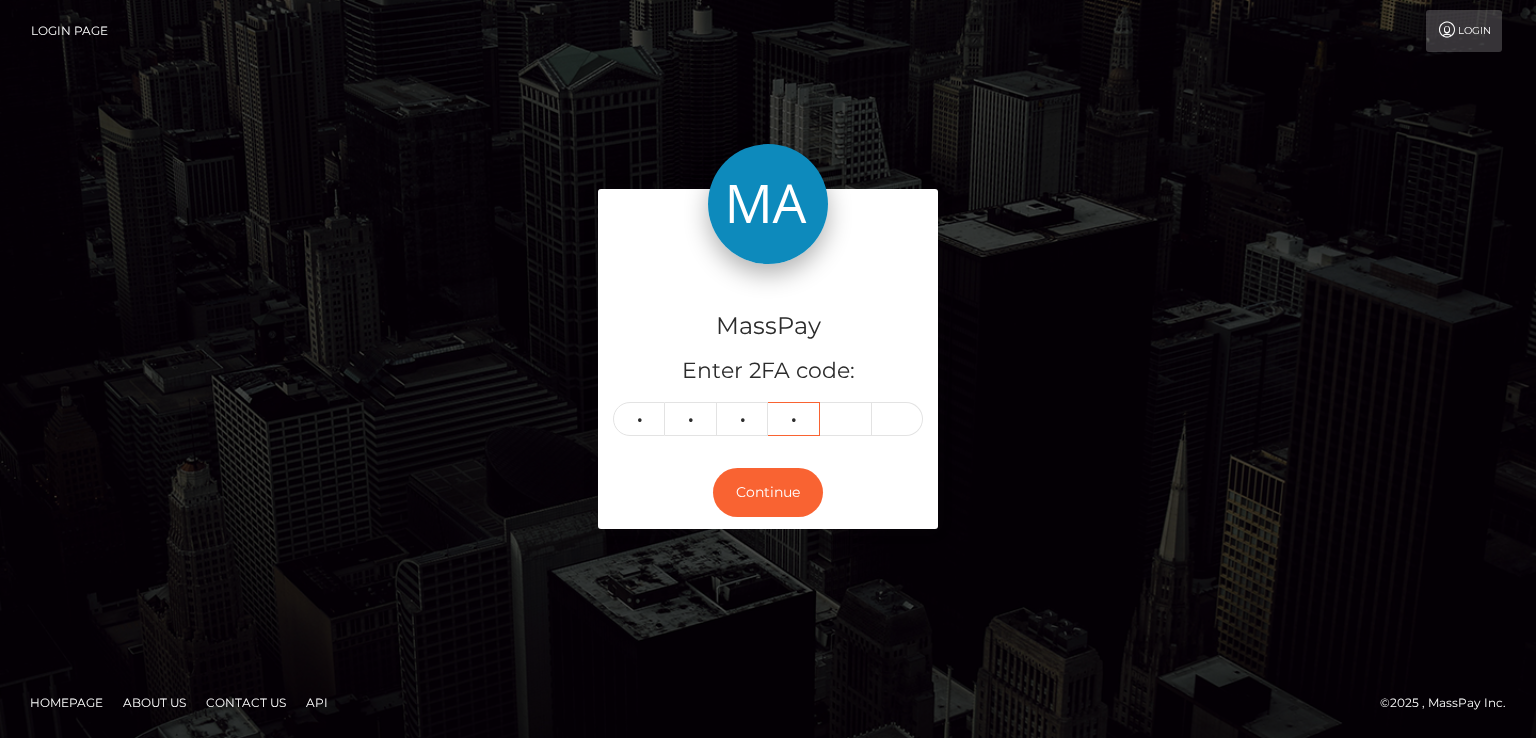 type on "4" 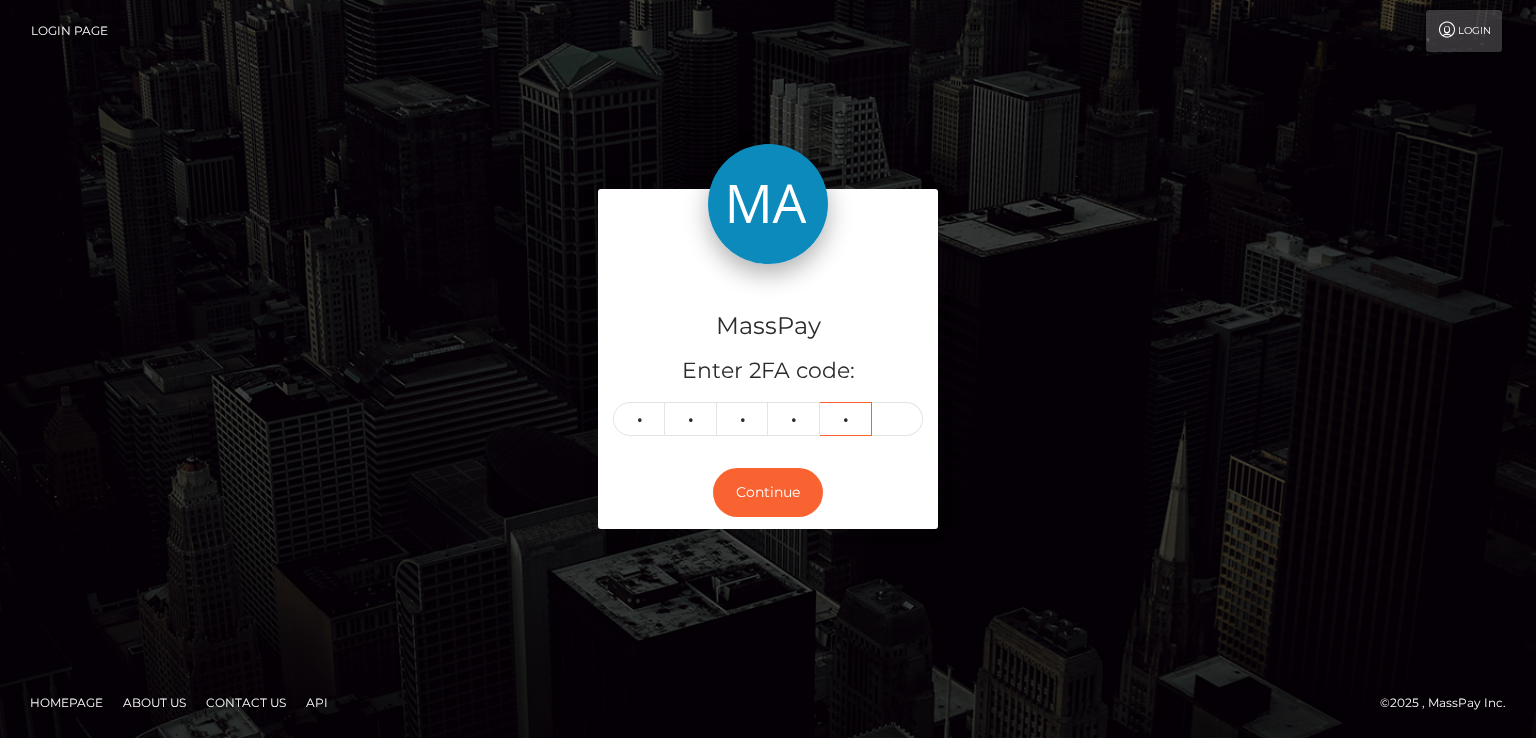 type on "1" 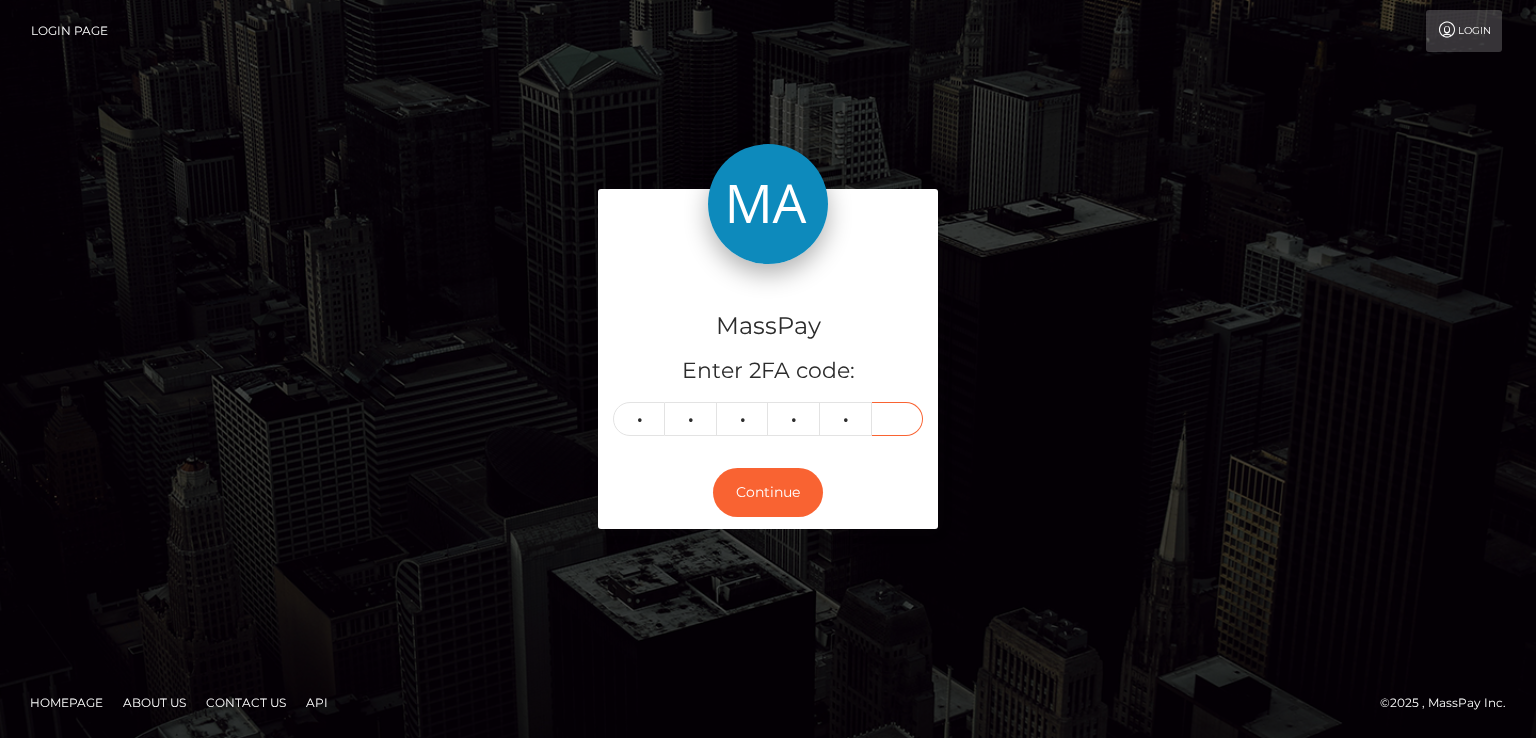 type on "3" 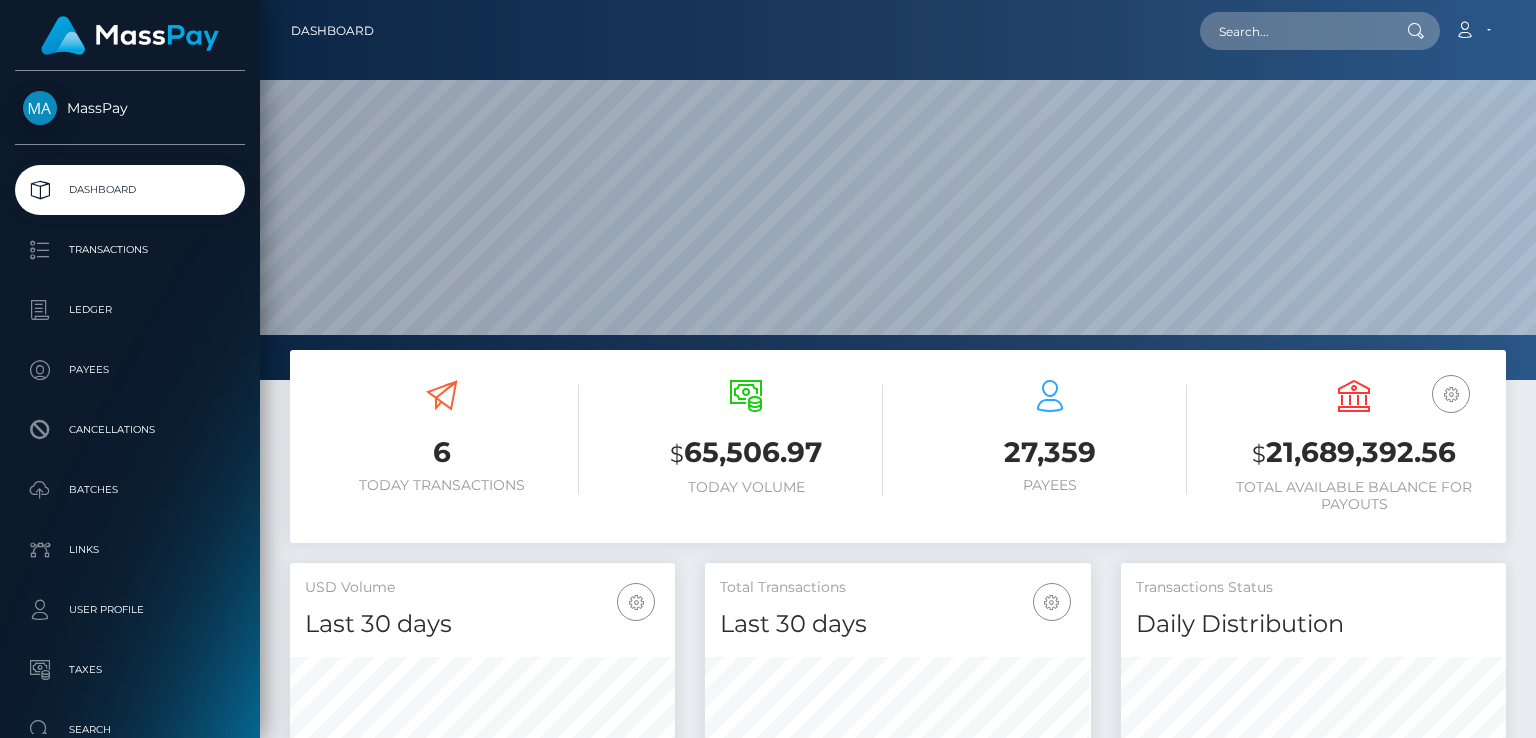 scroll, scrollTop: 0, scrollLeft: 0, axis: both 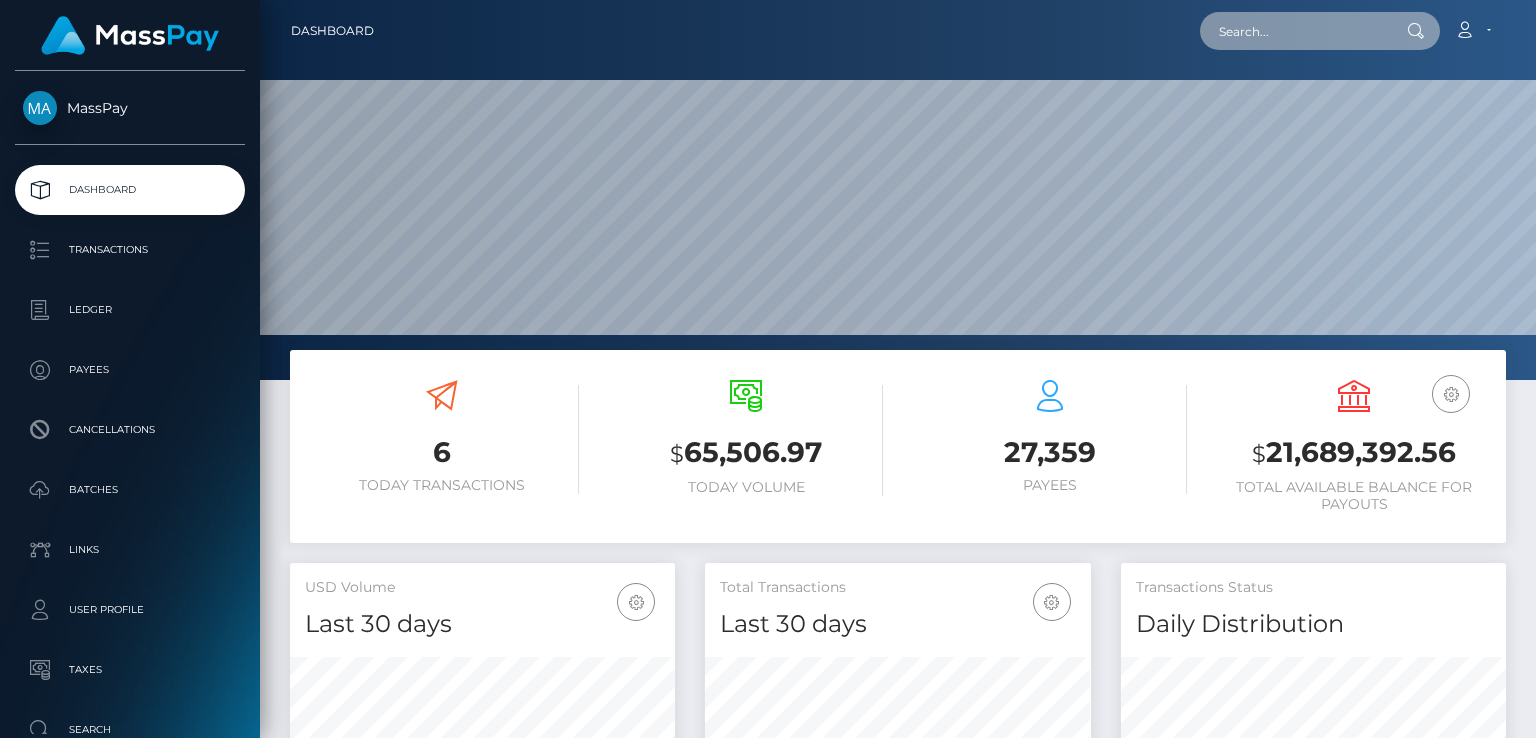 paste on "362caded-66c1-11f0-b1fb-02a8c2768cb9" 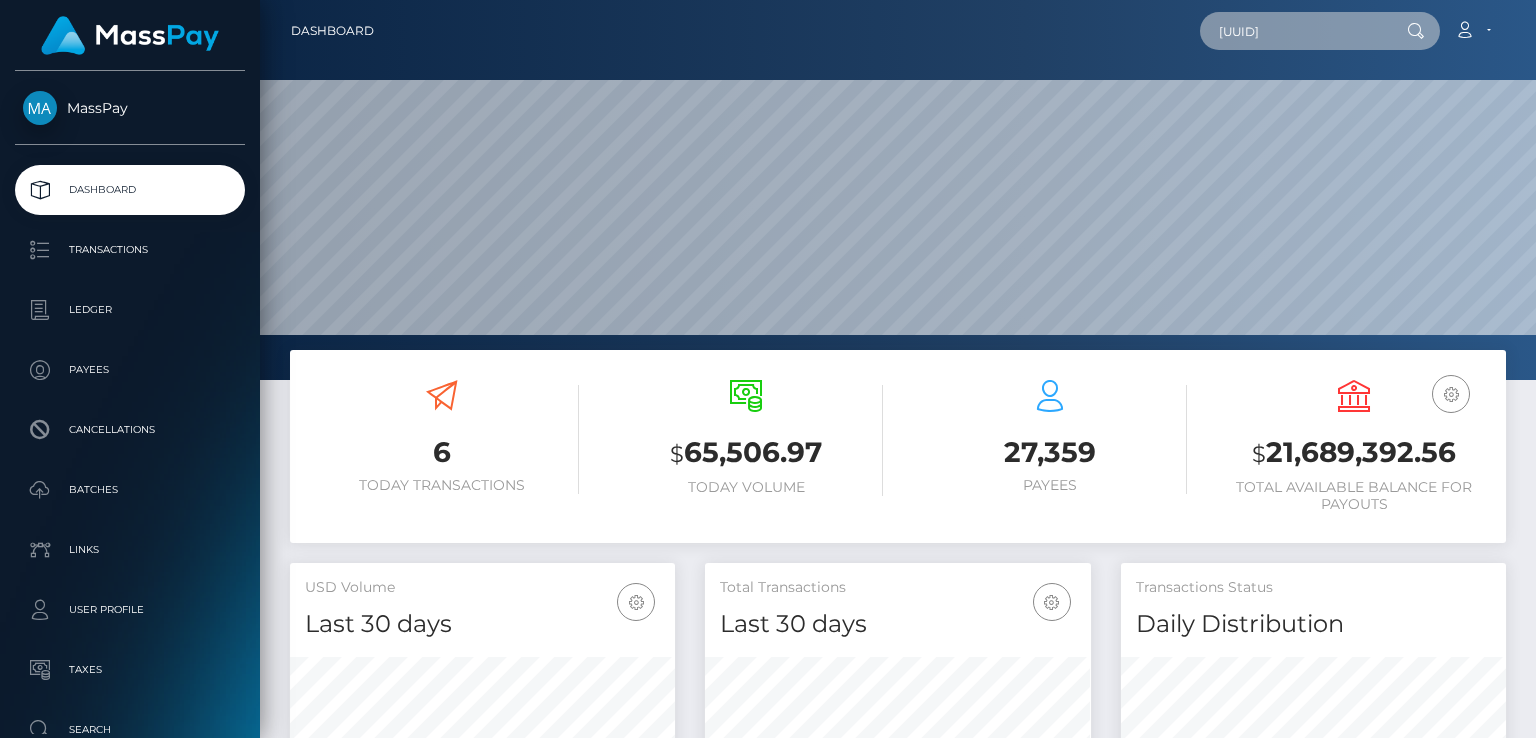 scroll, scrollTop: 0, scrollLeft: 85, axis: horizontal 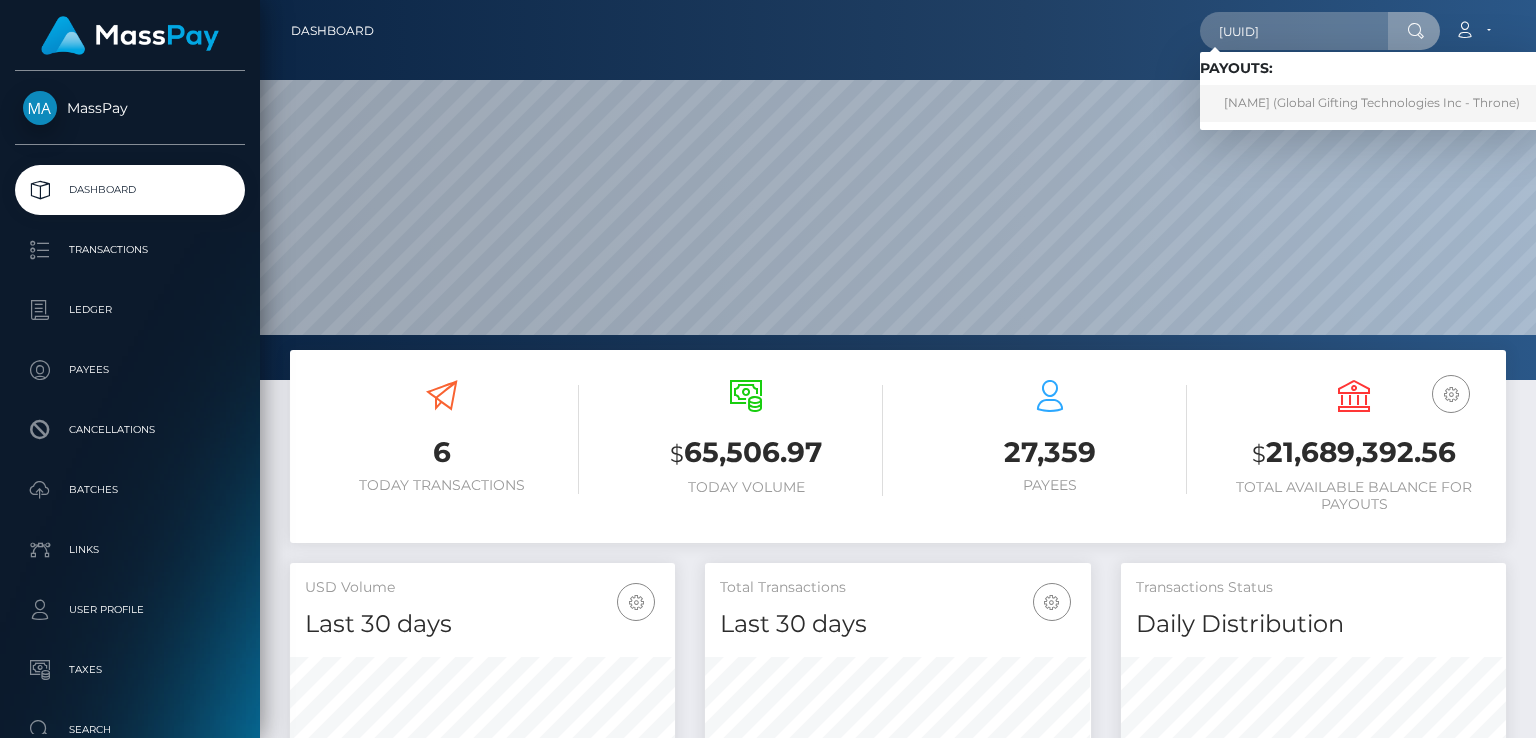 click on "STEPHEN JOHN BENNETT (Global Gifting Technologies Inc - Throne)" at bounding box center (1372, 103) 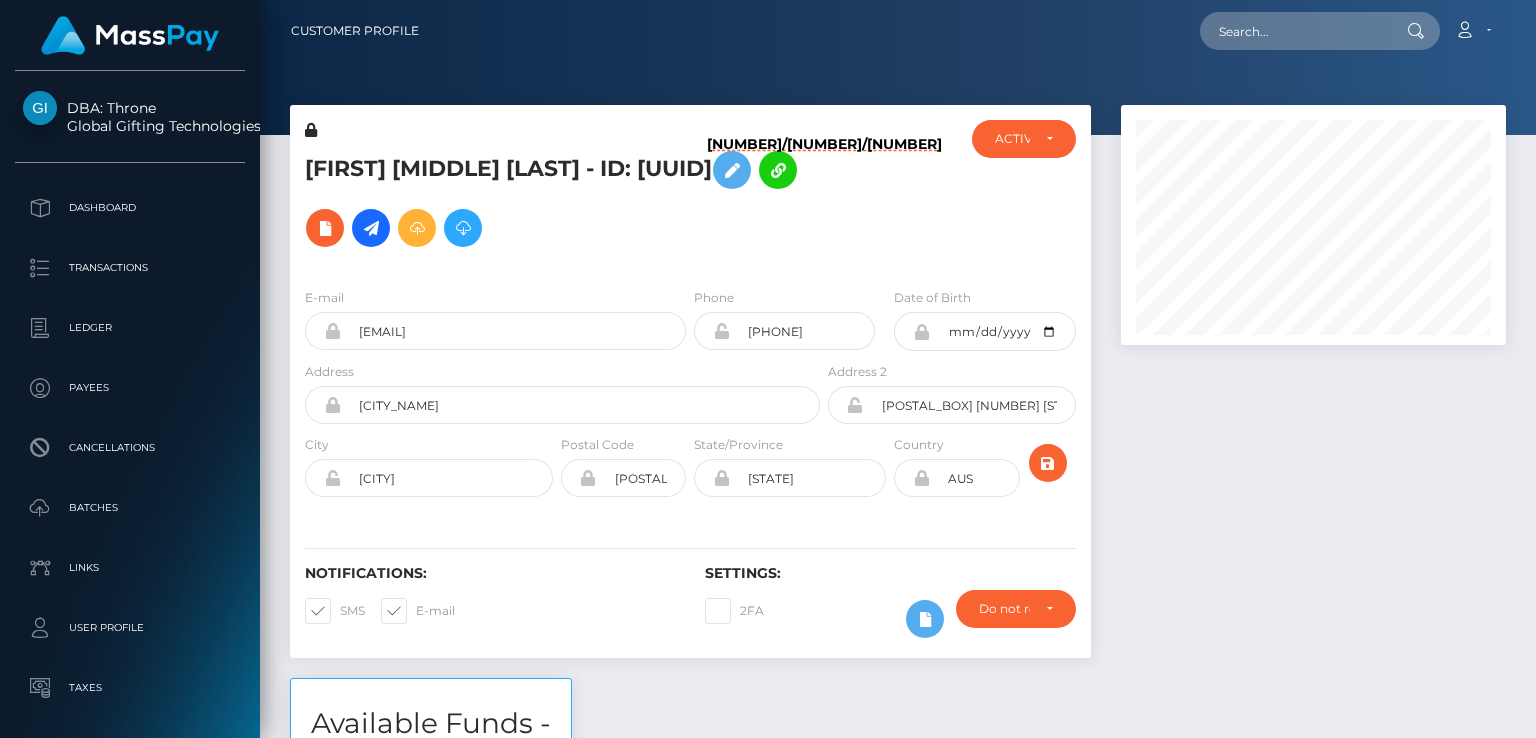 scroll, scrollTop: 0, scrollLeft: 0, axis: both 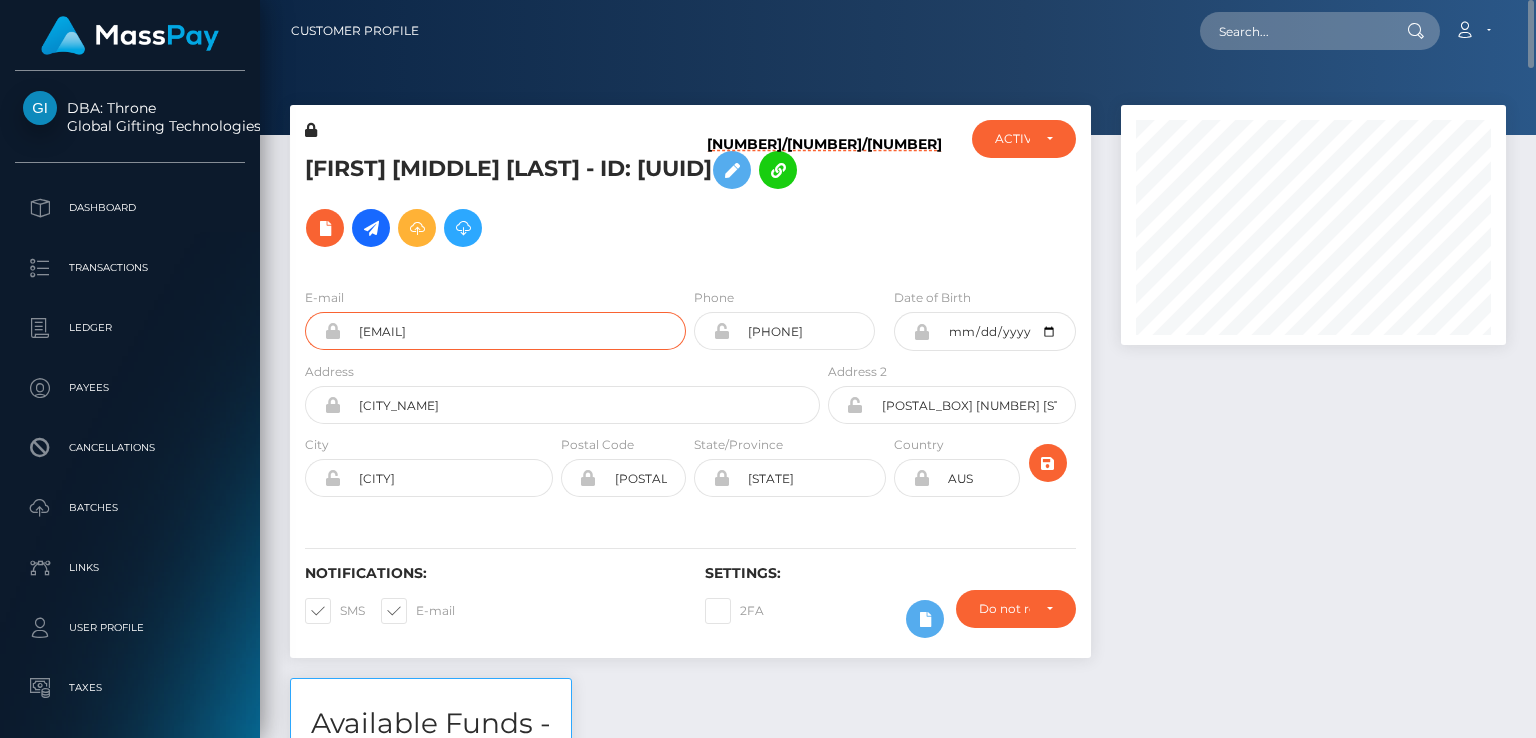 click on "missm2647@gmail.com" at bounding box center [513, 331] 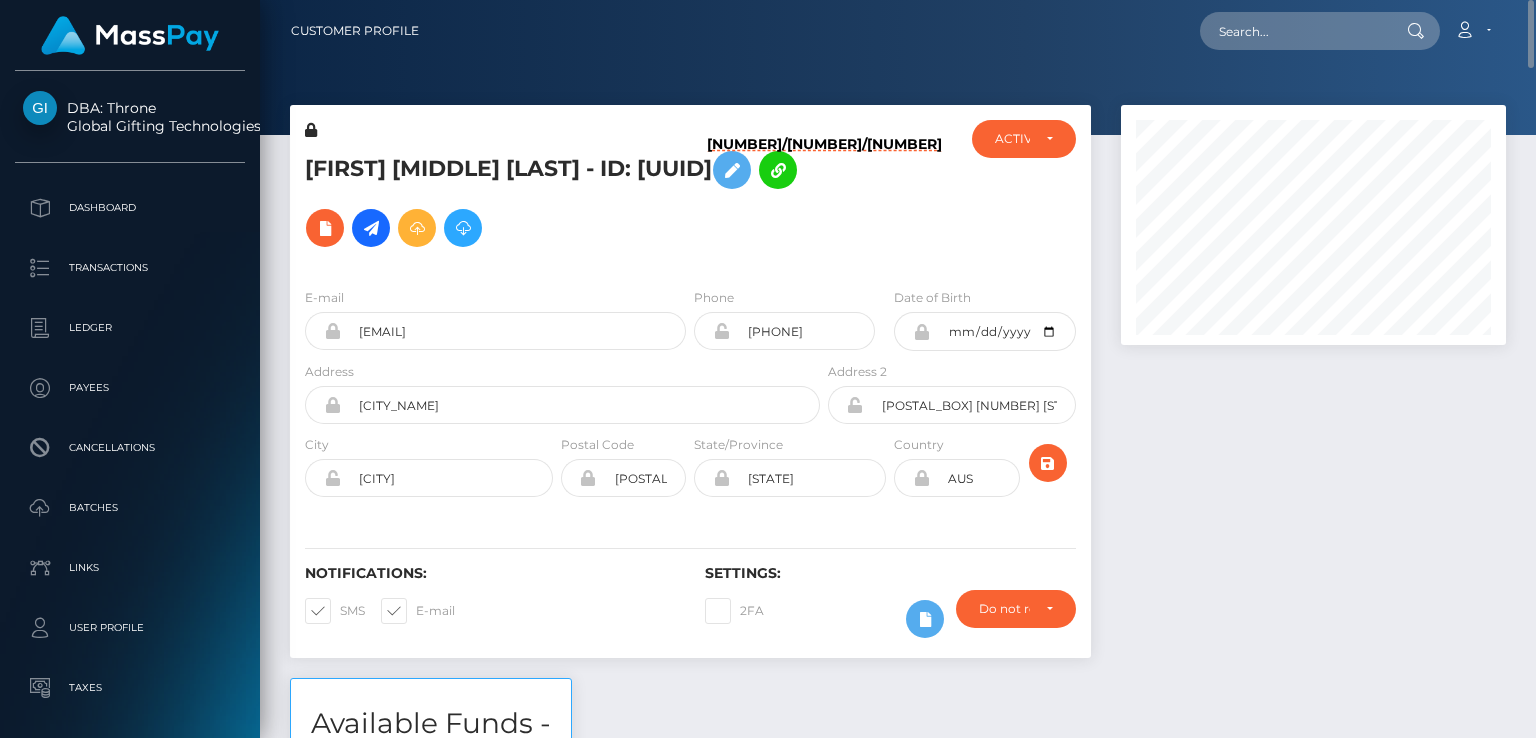 click on "STEPHEN JOHN BENNETT
- ID: VgpdxAYeIzU6wdL5JlpHA7FXXFp1" at bounding box center [557, 199] 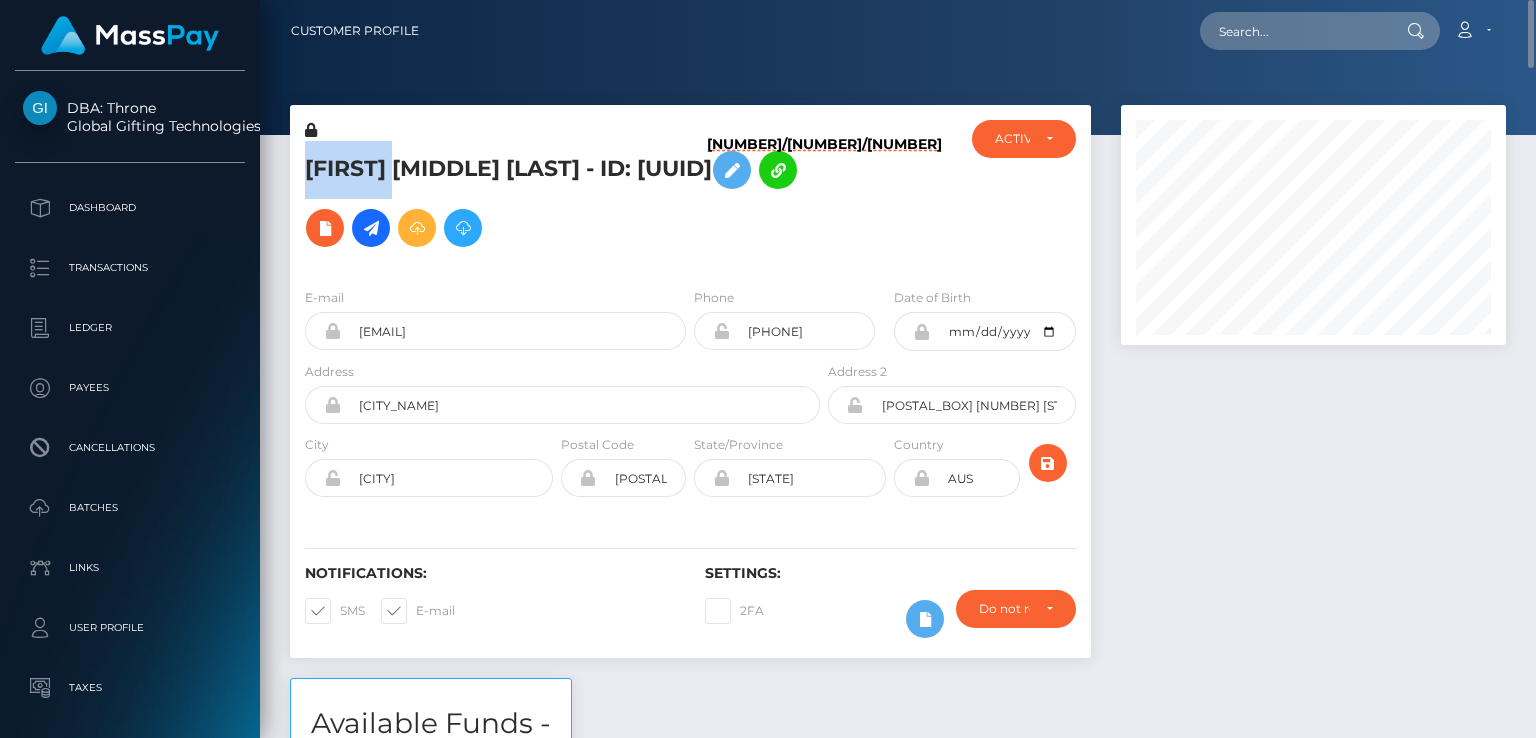 click on "STEPHEN JOHN BENNETT
- ID: VgpdxAYeIzU6wdL5JlpHA7FXXFp1" at bounding box center [557, 199] 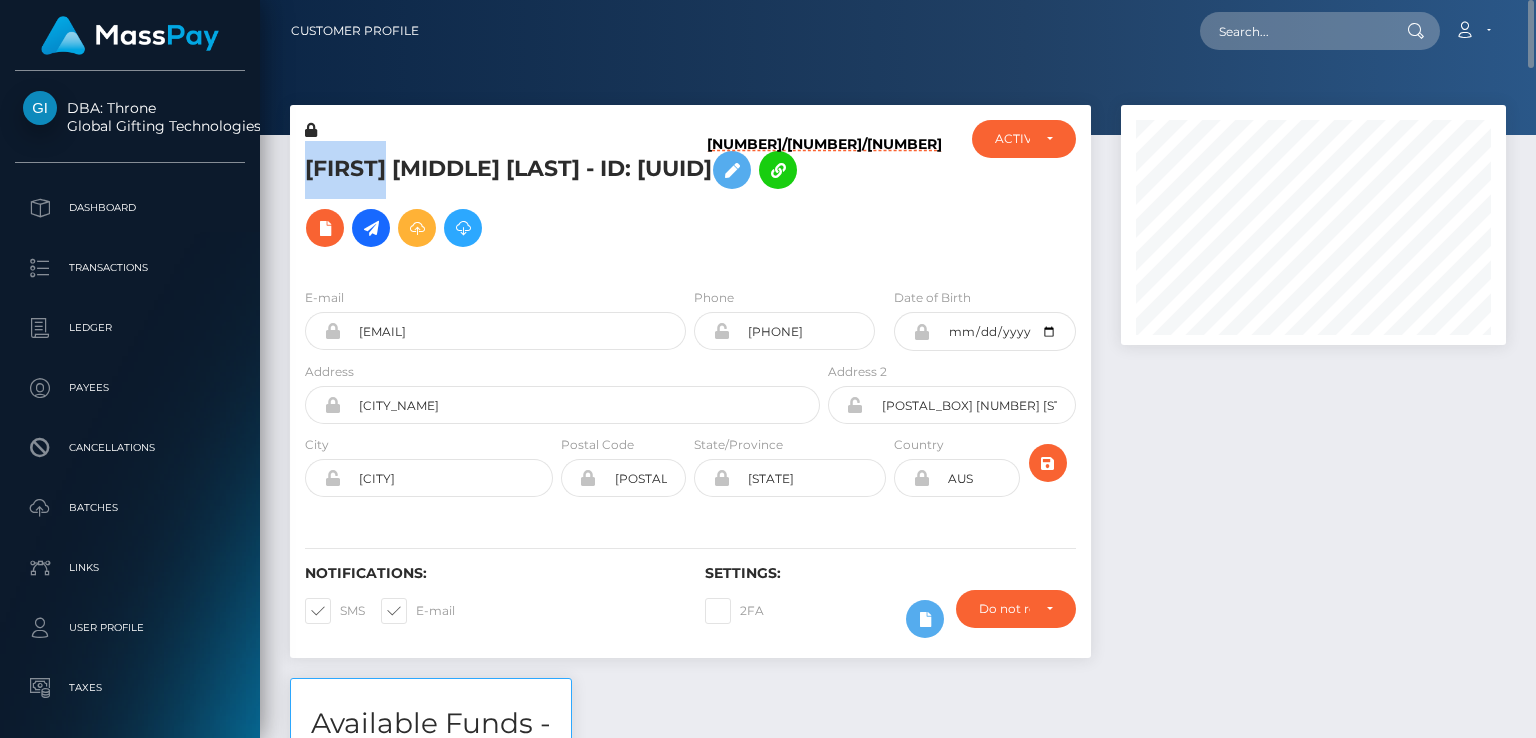 copy on "STEPHEN" 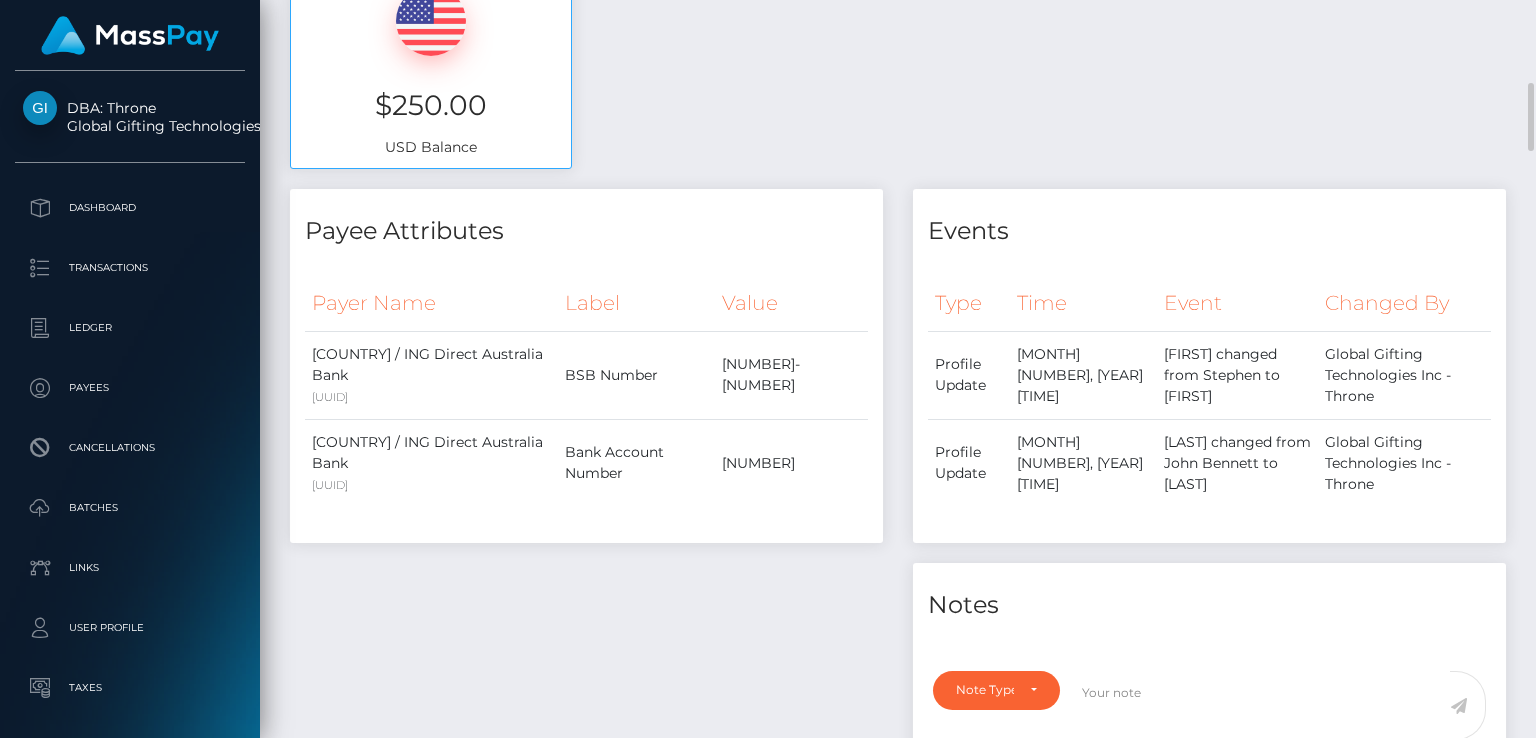 scroll, scrollTop: 0, scrollLeft: 0, axis: both 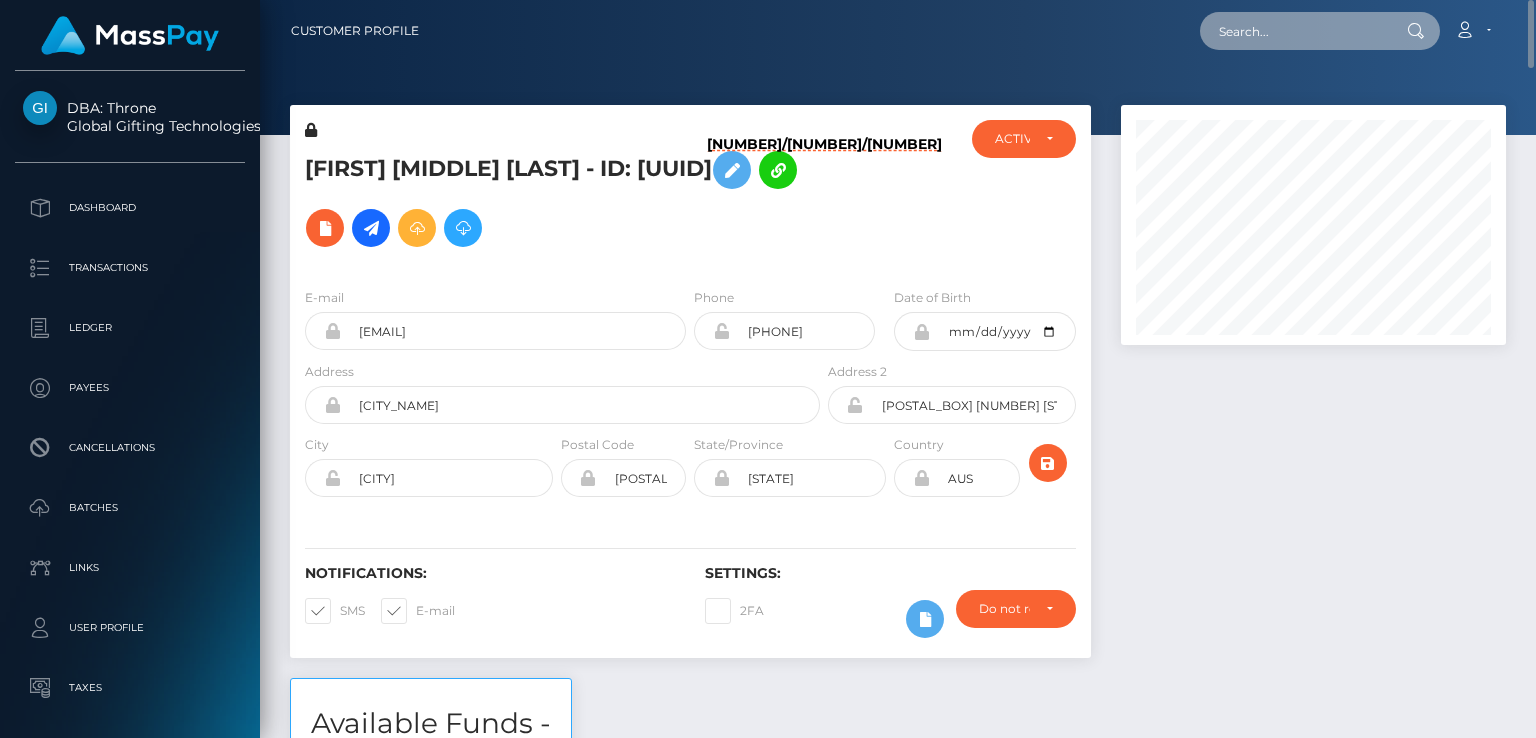 paste on "22f092e3-68cb-11f0-87f1-0266f44cc279" 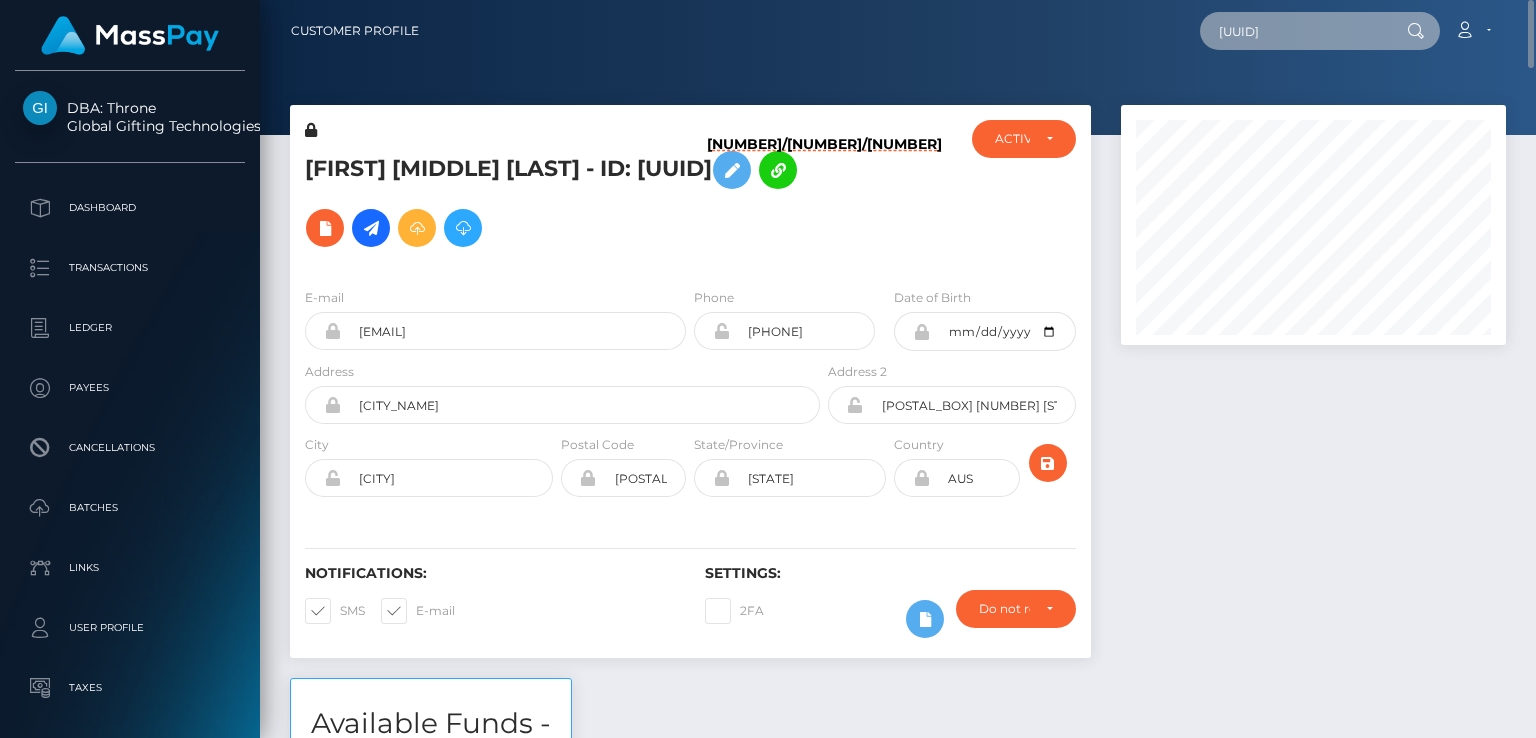 scroll, scrollTop: 0, scrollLeft: 81, axis: horizontal 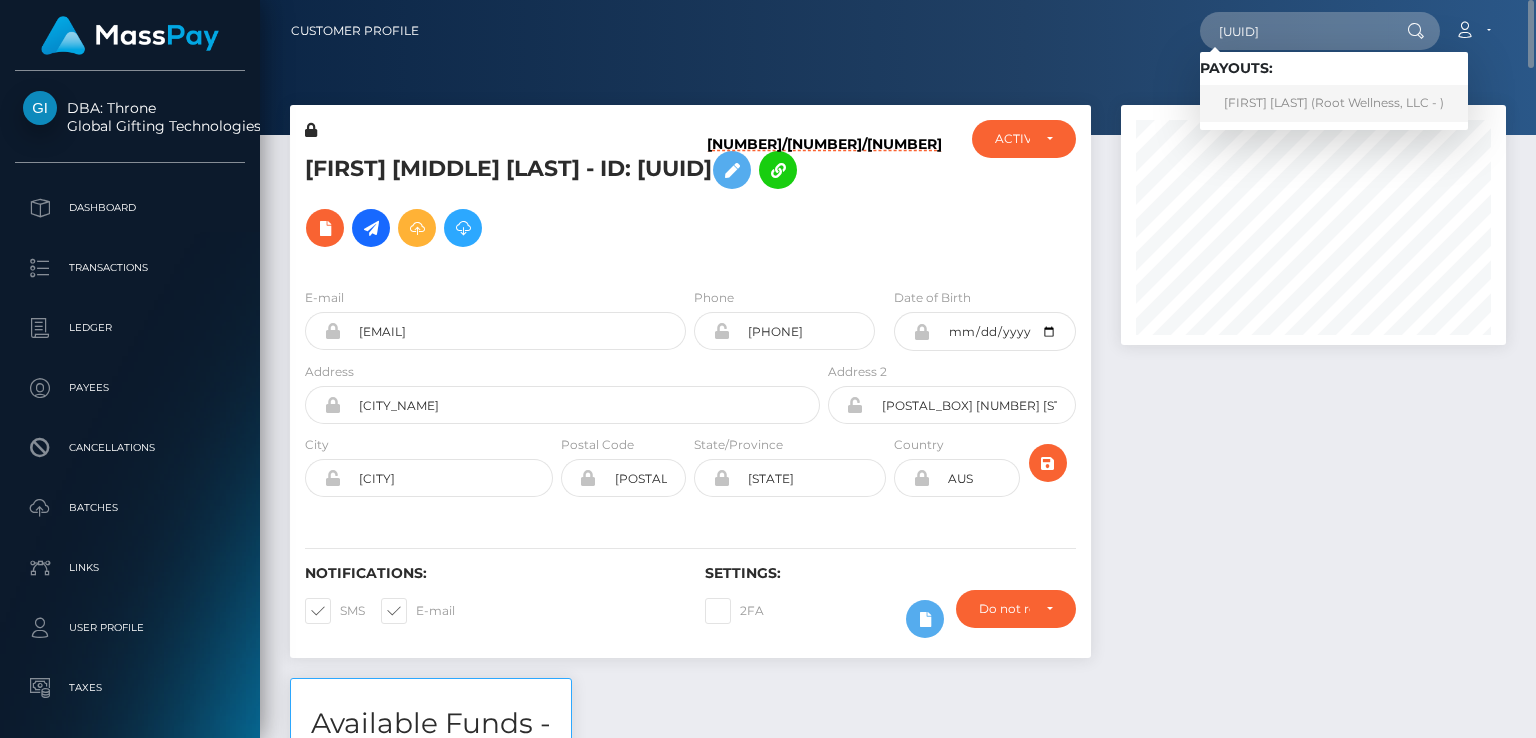 click on "Ilke  Wolf (Root Wellness, LLC - )" at bounding box center (1334, 103) 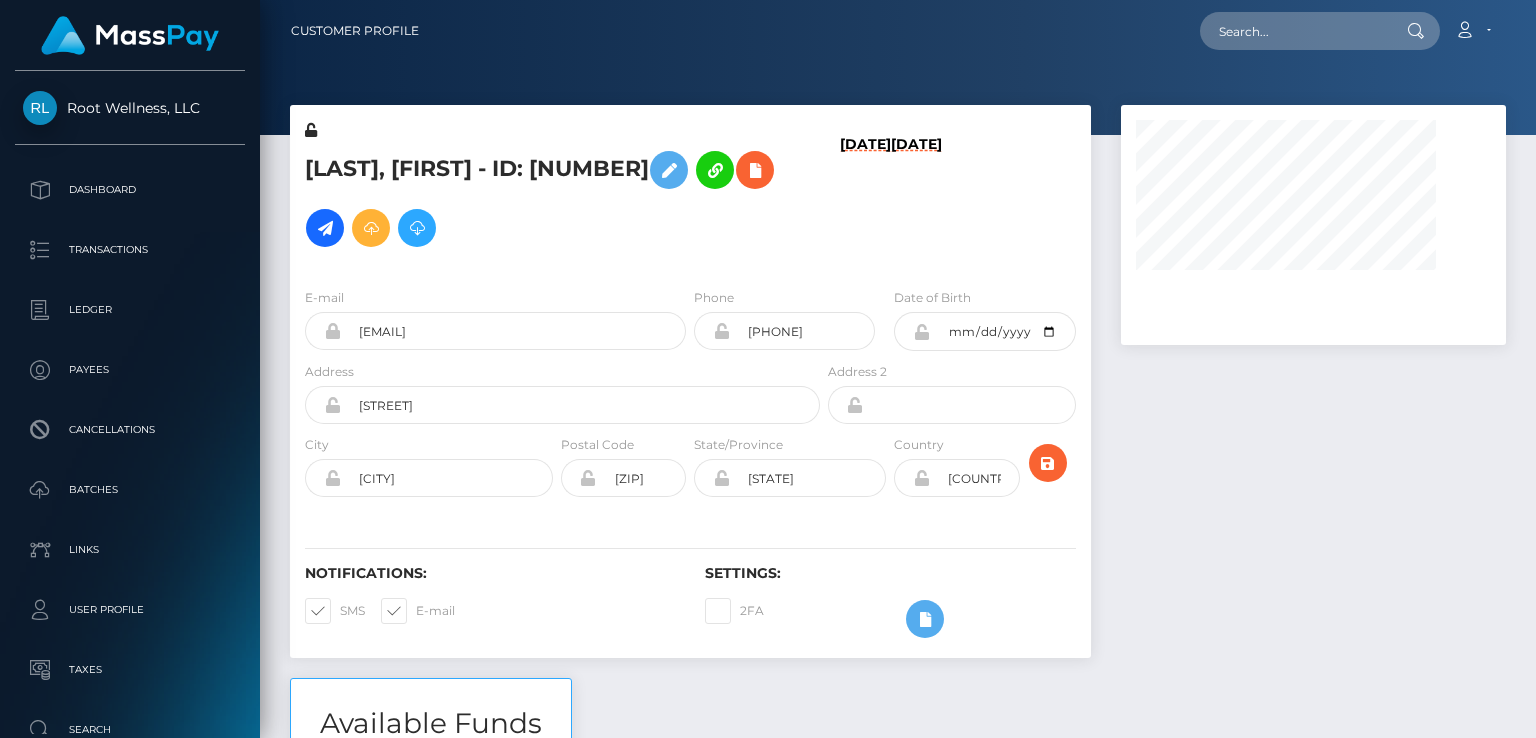 scroll, scrollTop: 0, scrollLeft: 0, axis: both 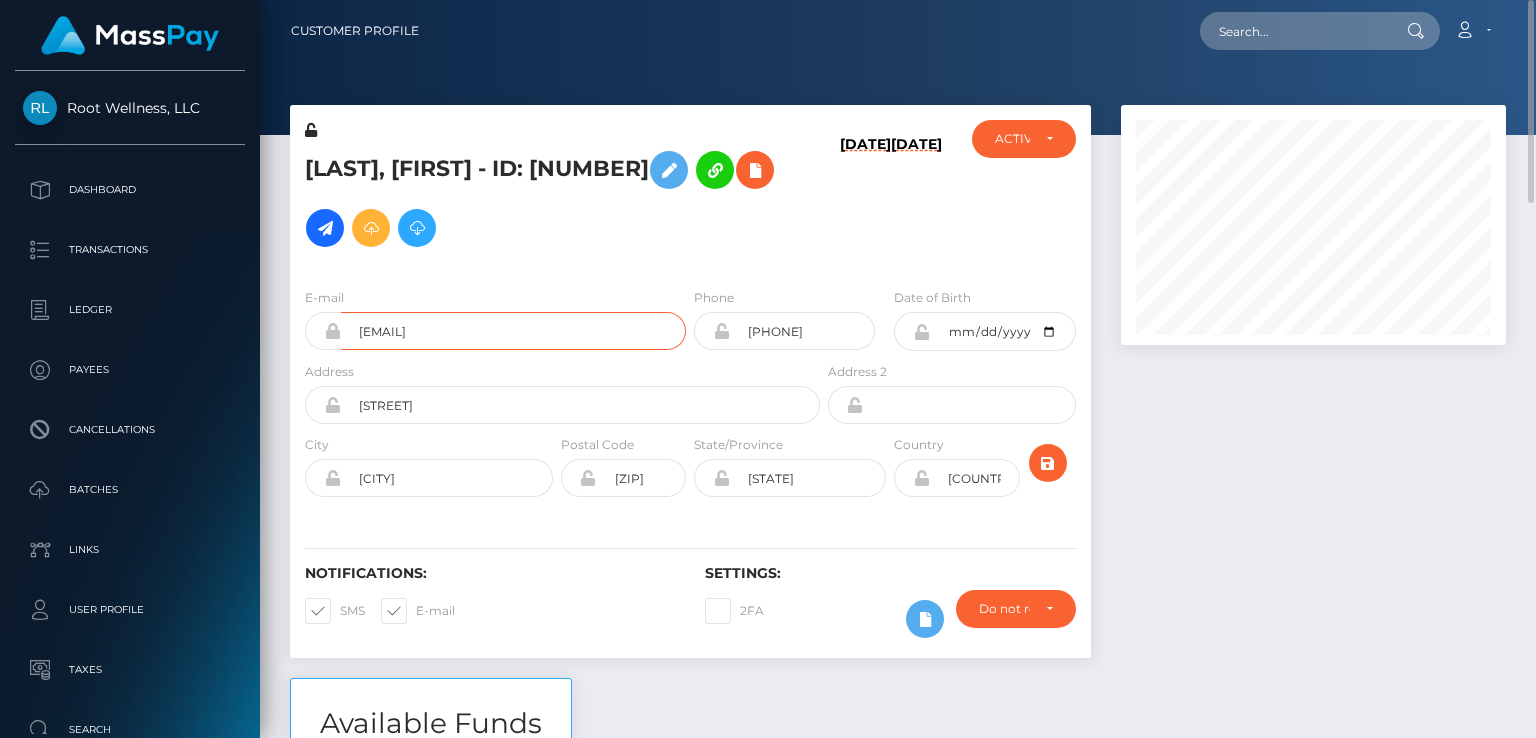 click on "[EMAIL]" at bounding box center [513, 331] 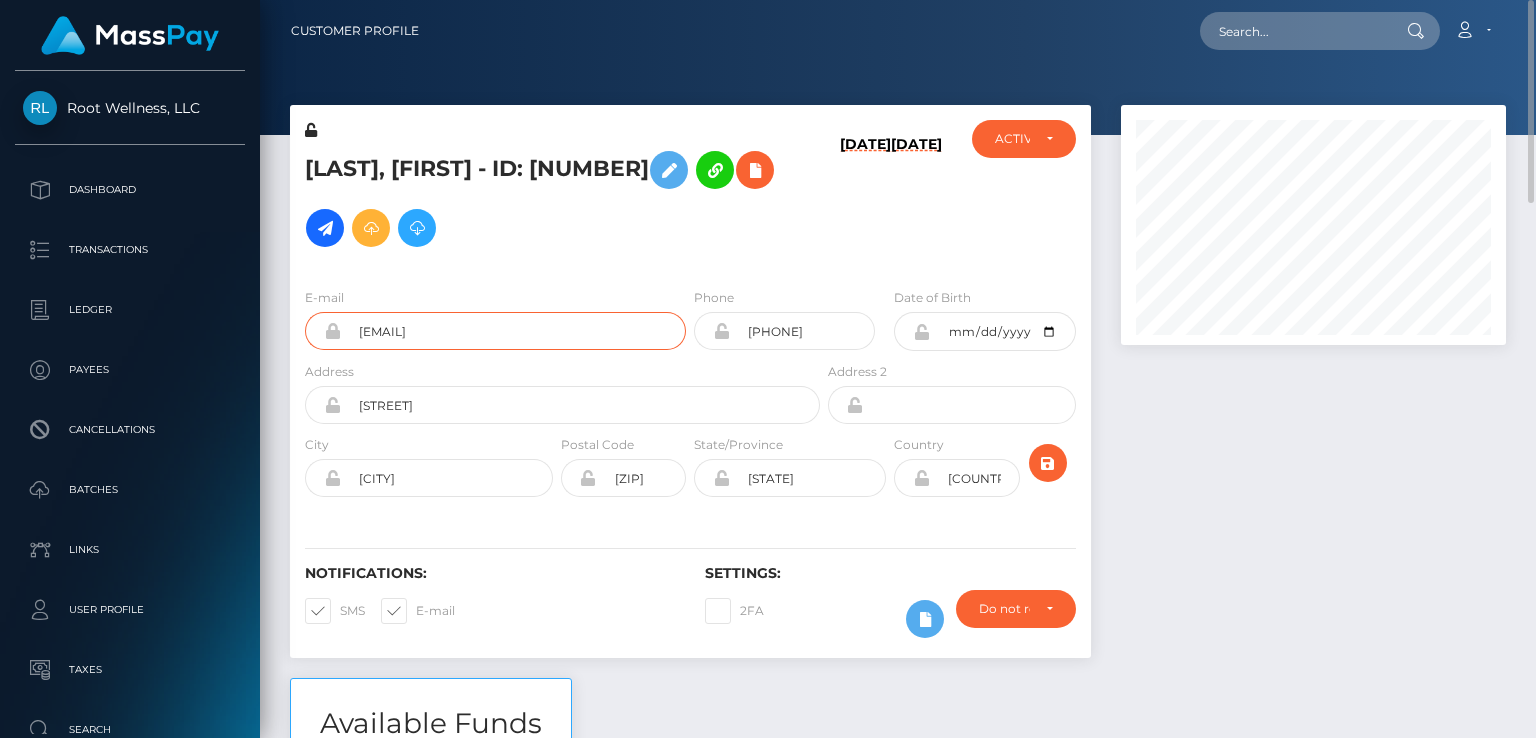 click on "ms@mit-ilke.de" at bounding box center (513, 331) 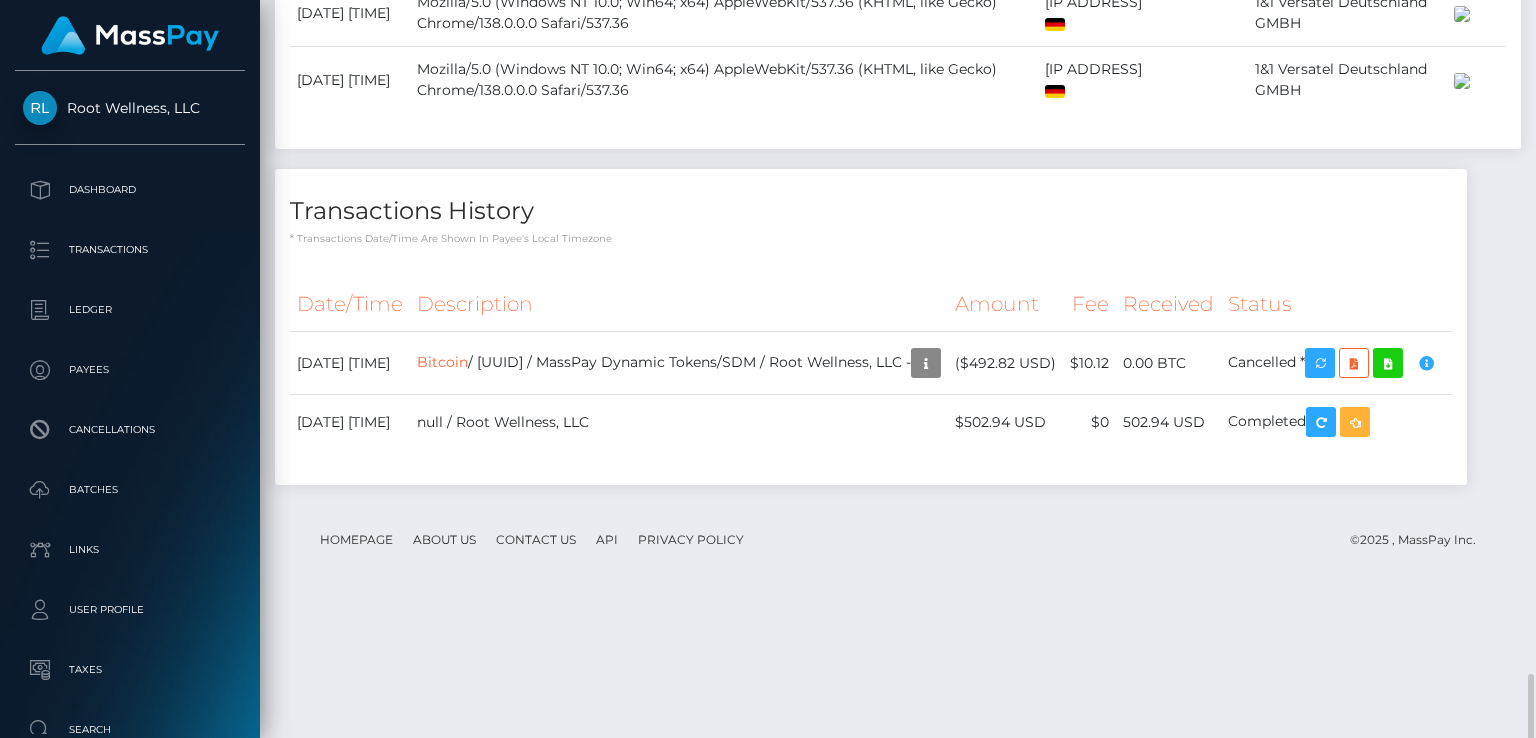 scroll, scrollTop: 1940, scrollLeft: 0, axis: vertical 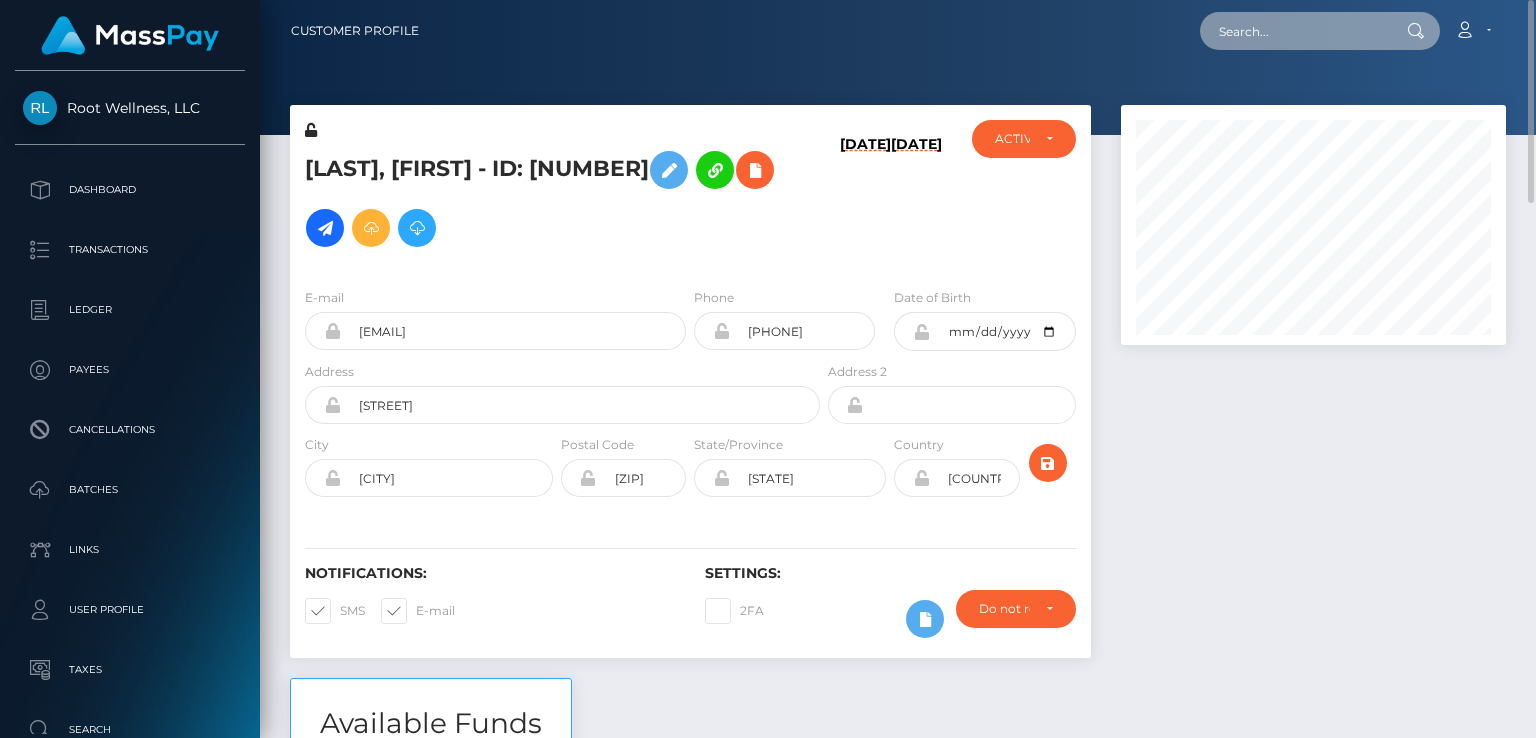 paste on "69f8f591-6893-11f0-87f1-0266f44cc279" 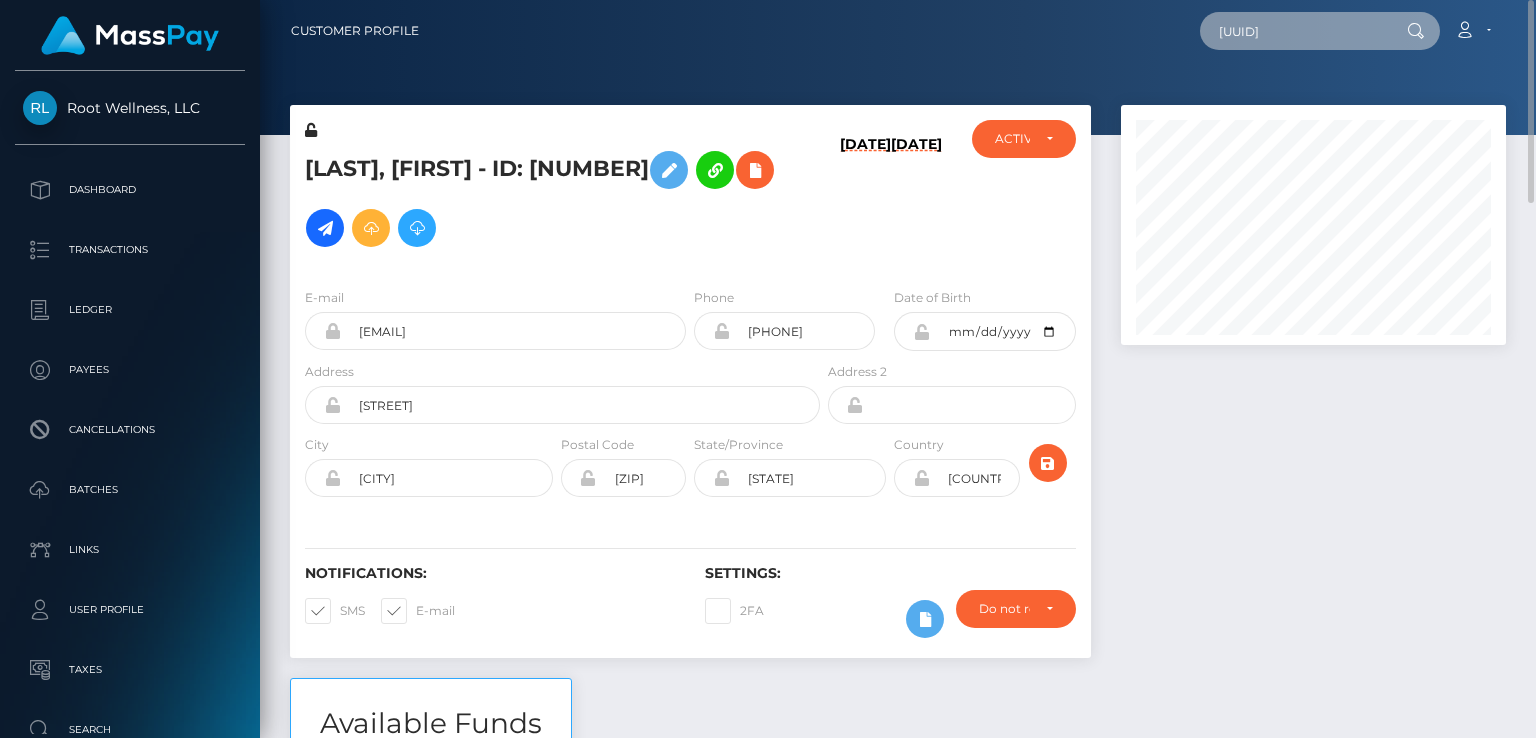 scroll, scrollTop: 0, scrollLeft: 76, axis: horizontal 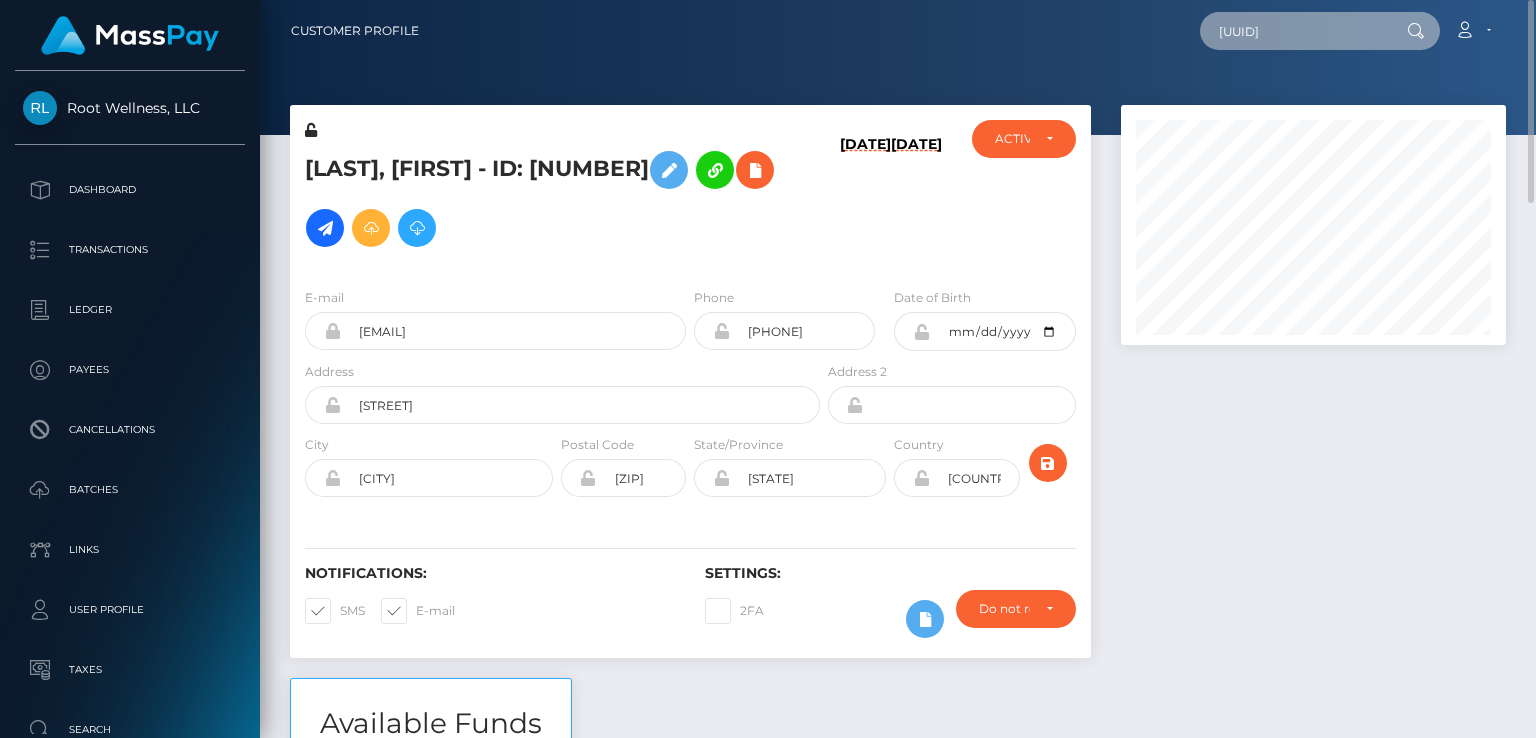 type on "69f8f591-6893-11f0-87f1-0266f44cc279" 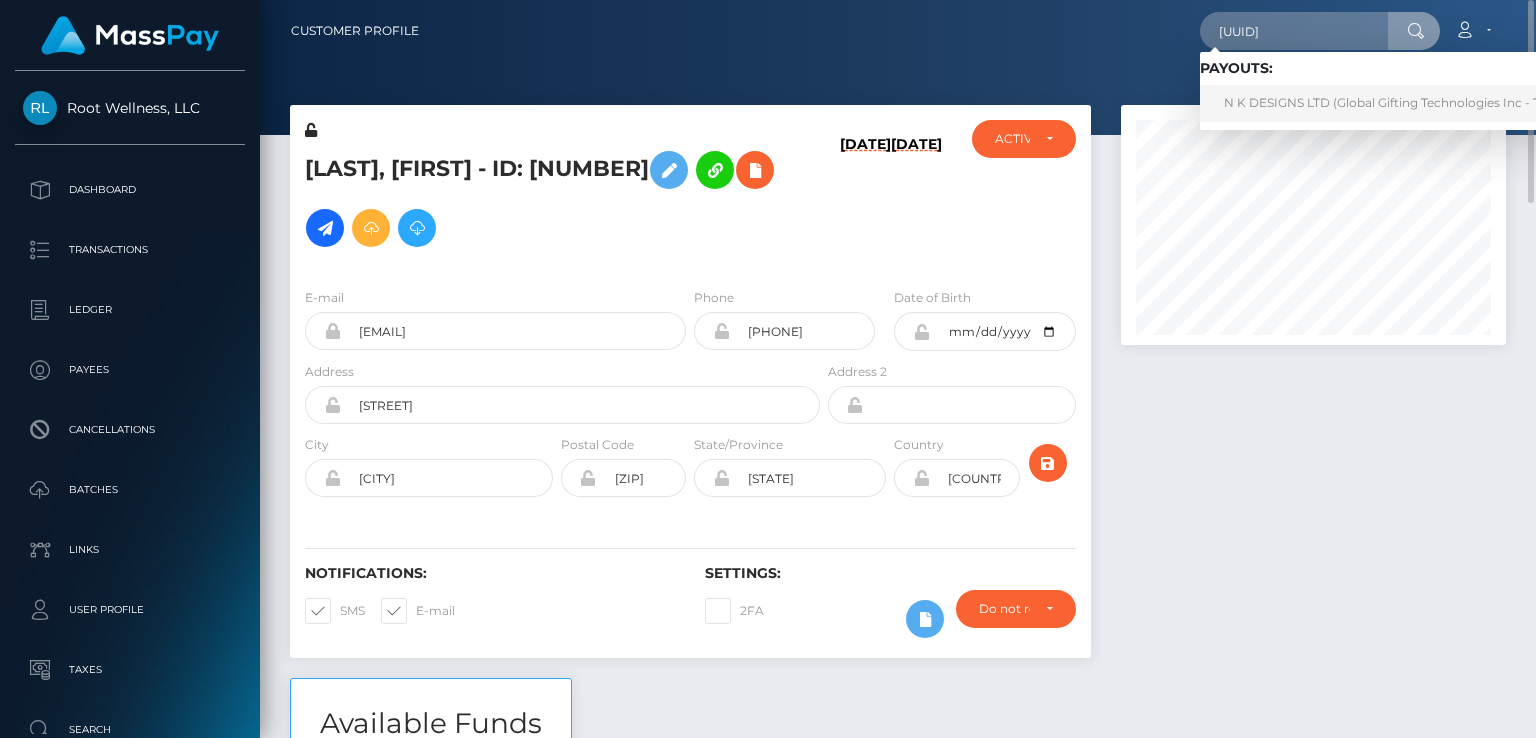 click on "N K DESIGNS LTD (Global Gifting Technologies Inc - Throne)" at bounding box center (1402, 103) 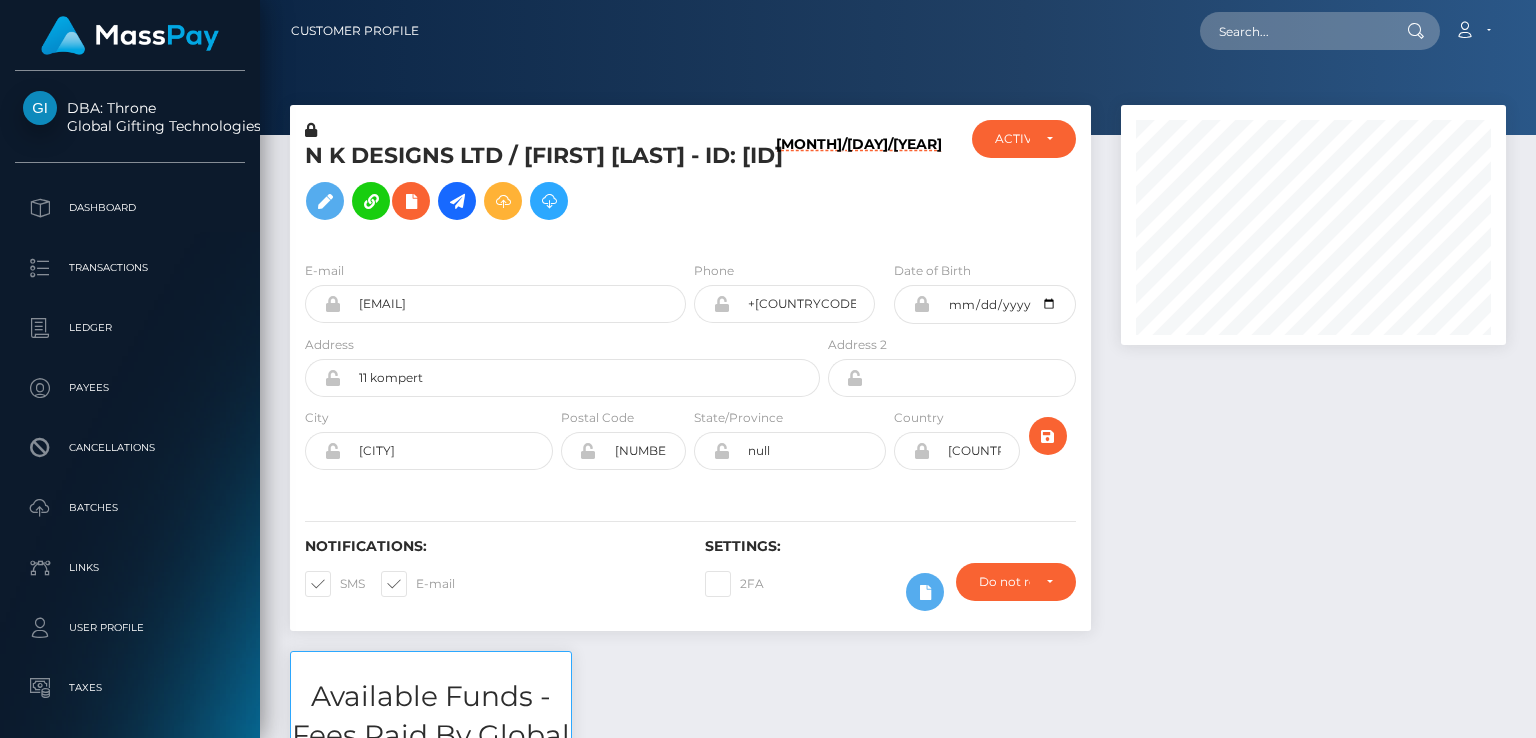 scroll, scrollTop: 0, scrollLeft: 0, axis: both 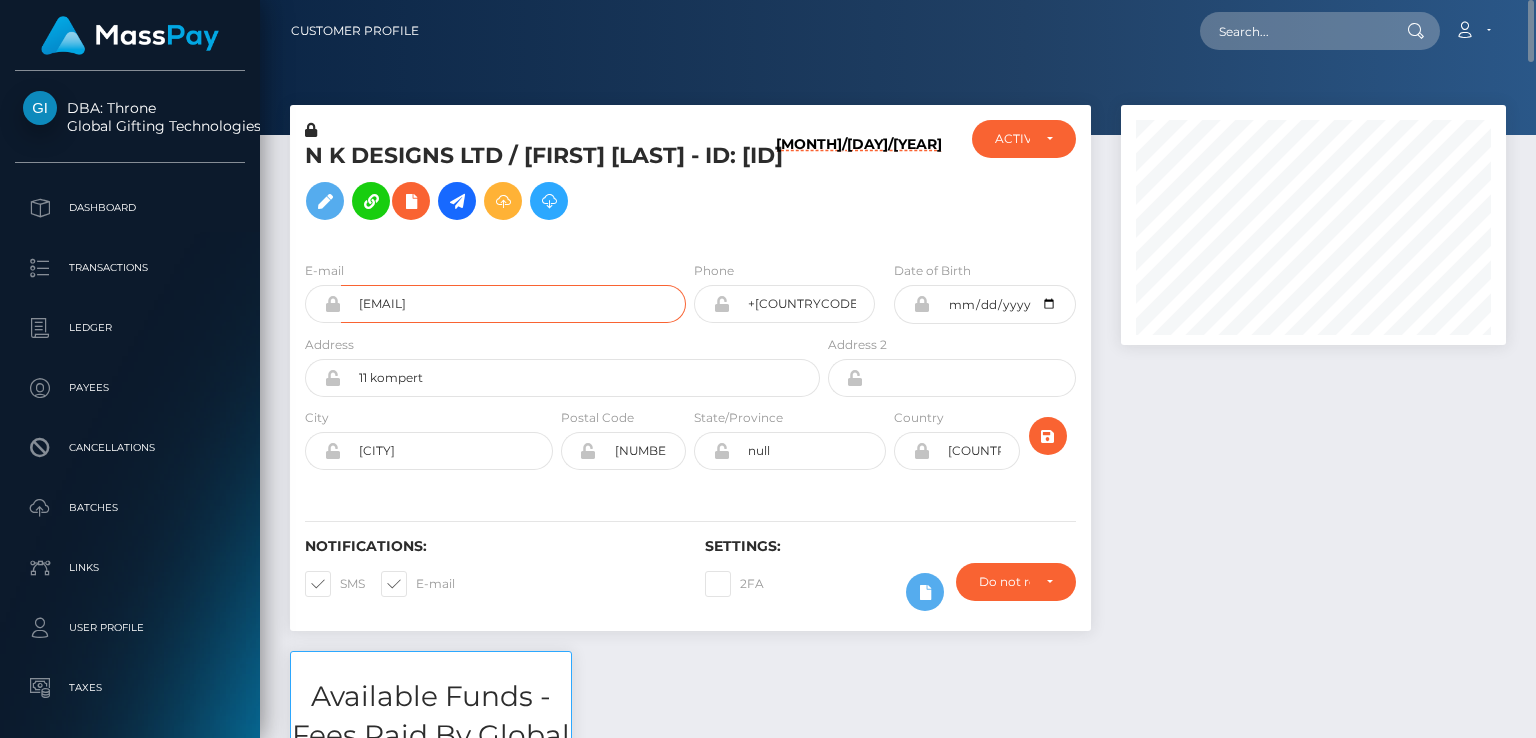 click on "bmslut4cin@gmail.com" at bounding box center (513, 304) 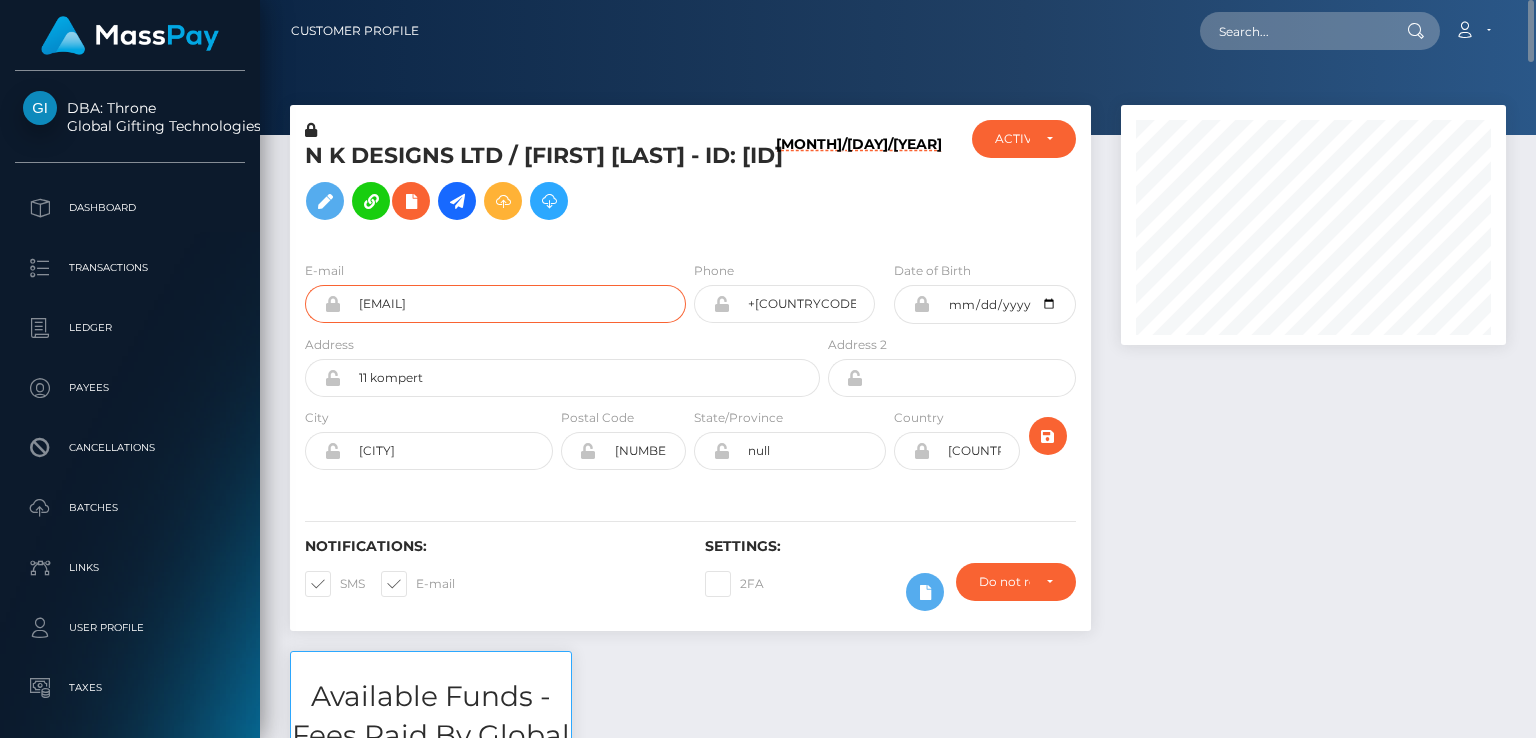 click on "bmslut4cin@gmail.com" at bounding box center [513, 304] 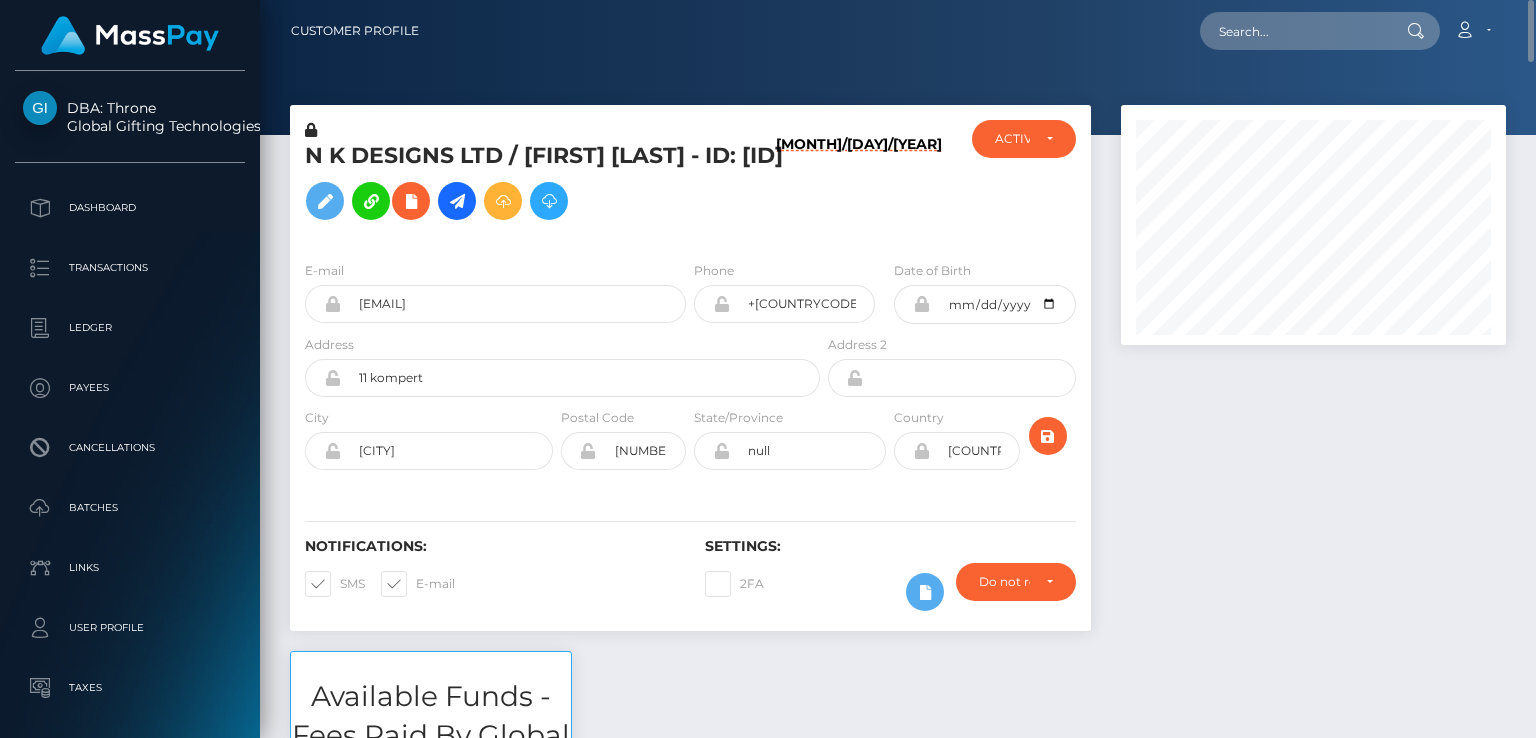 click on "N K DESIGNS LTD / NATALI KATTY OGONOVSKY
- ID: Tz2PiAMLxaPwVMQlq0Lp5TrCZy92" at bounding box center [557, 185] 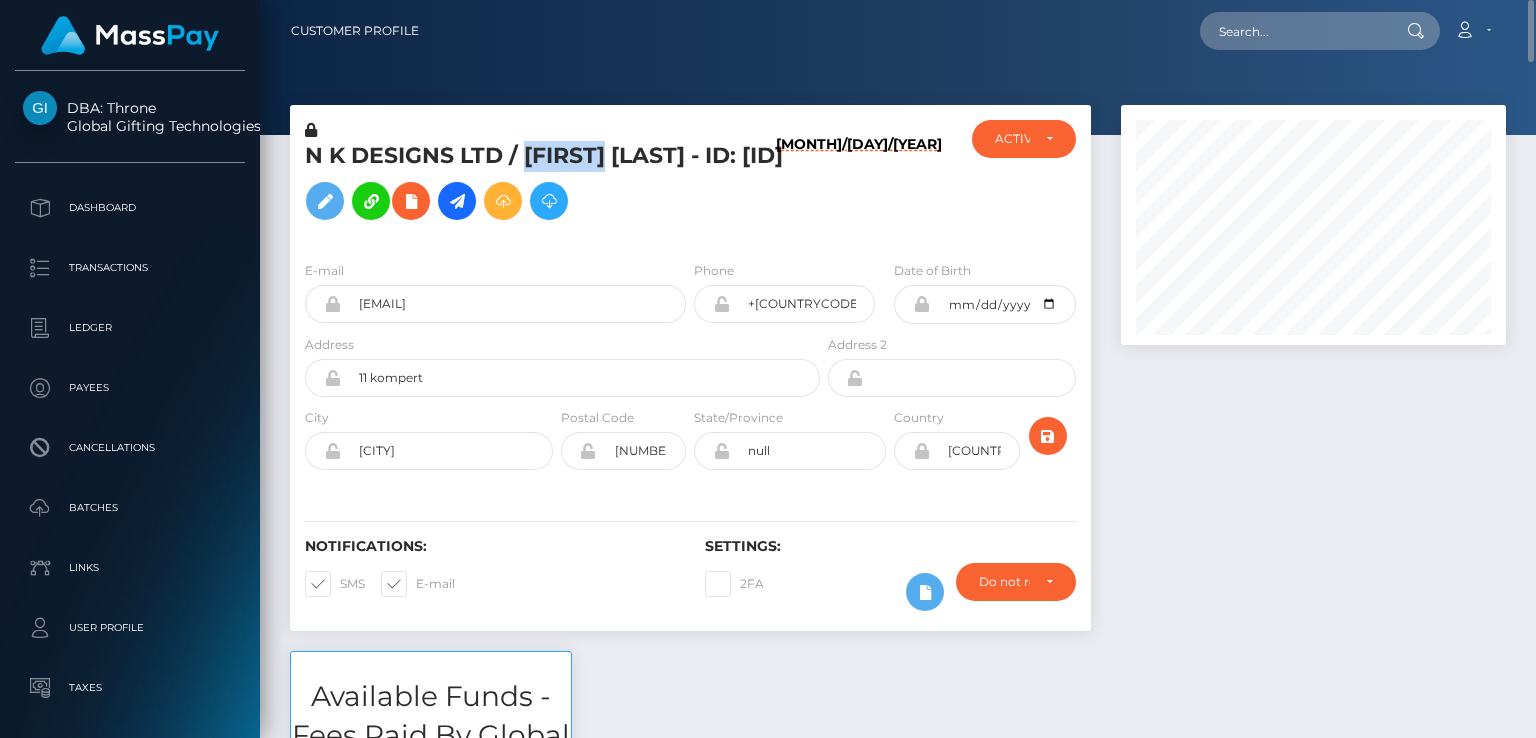 click on "N K DESIGNS LTD / NATALI KATTY OGONOVSKY
- ID: Tz2PiAMLxaPwVMQlq0Lp5TrCZy92" at bounding box center [557, 185] 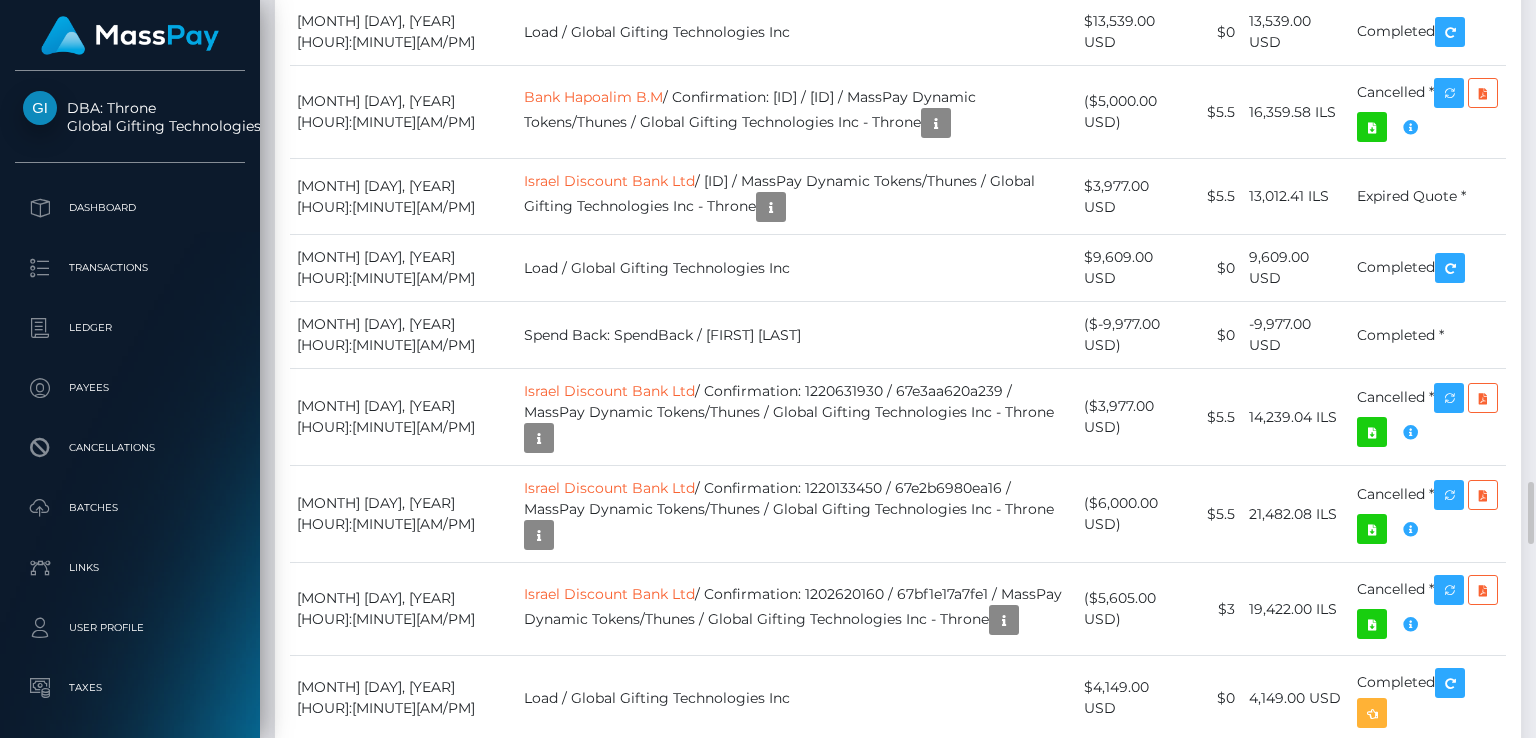 scroll, scrollTop: 6300, scrollLeft: 0, axis: vertical 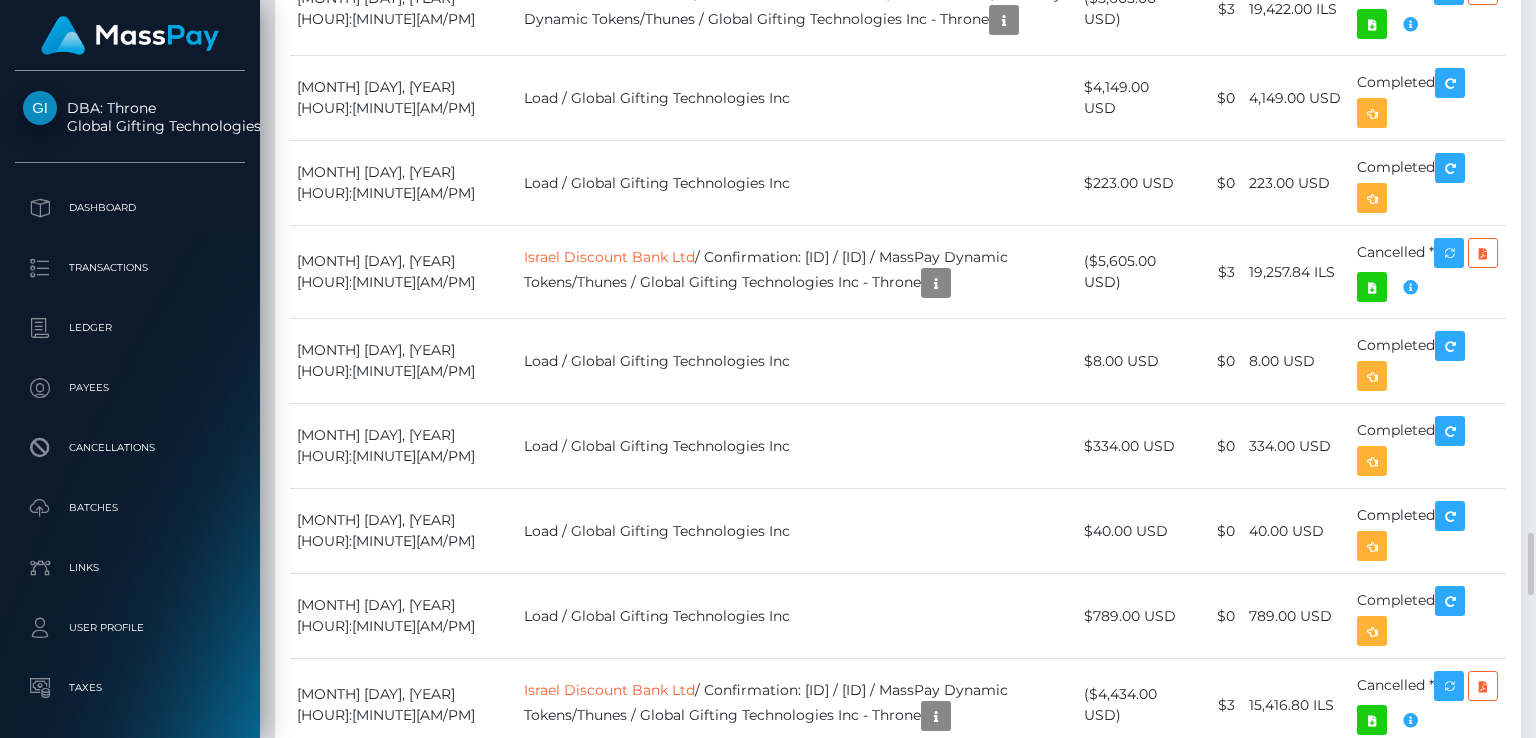 click on "Date/Time
Description
Amount
Fee
Received
Status
Bank Hapoalim B.M Bank Hapoalim" at bounding box center (898, -1) 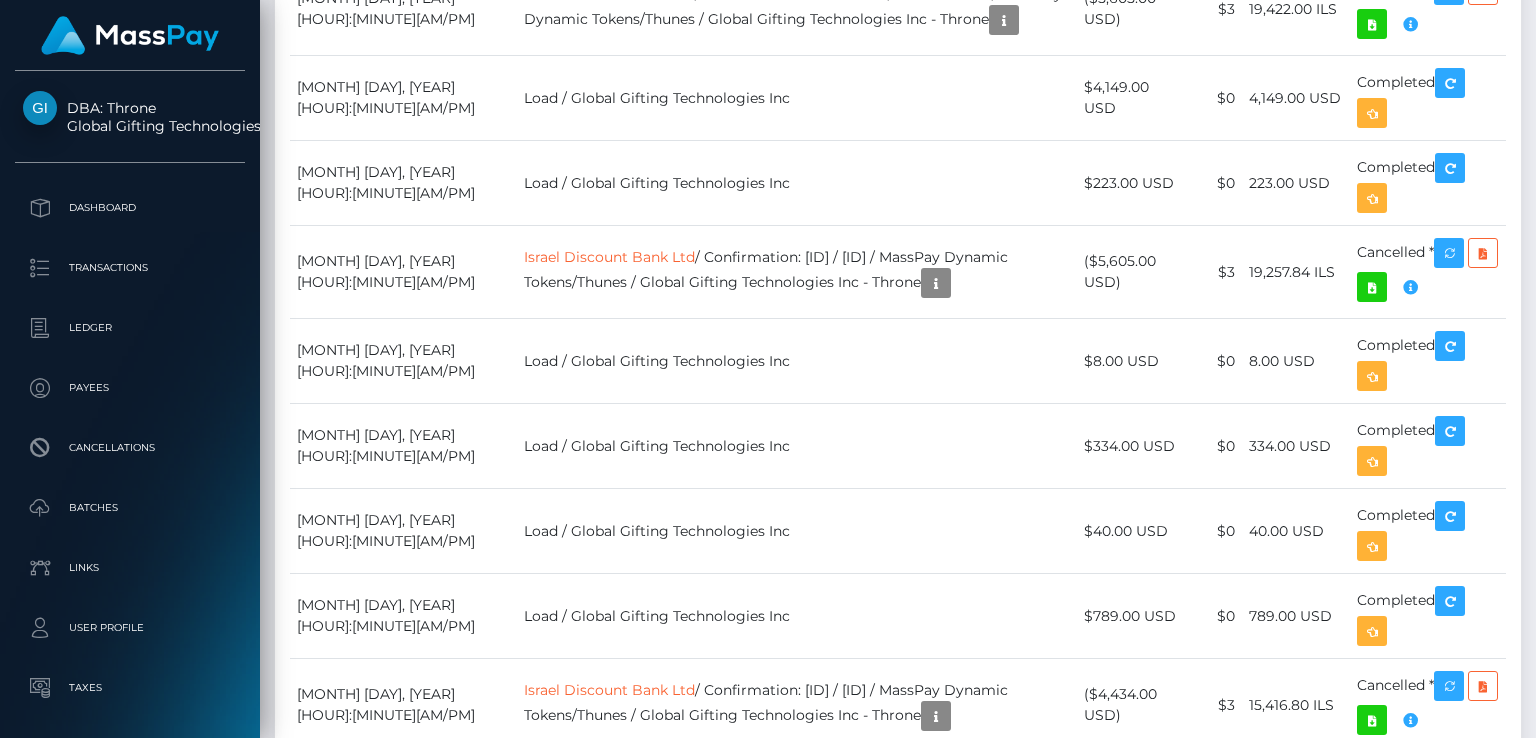 scroll, scrollTop: 240, scrollLeft: 384, axis: both 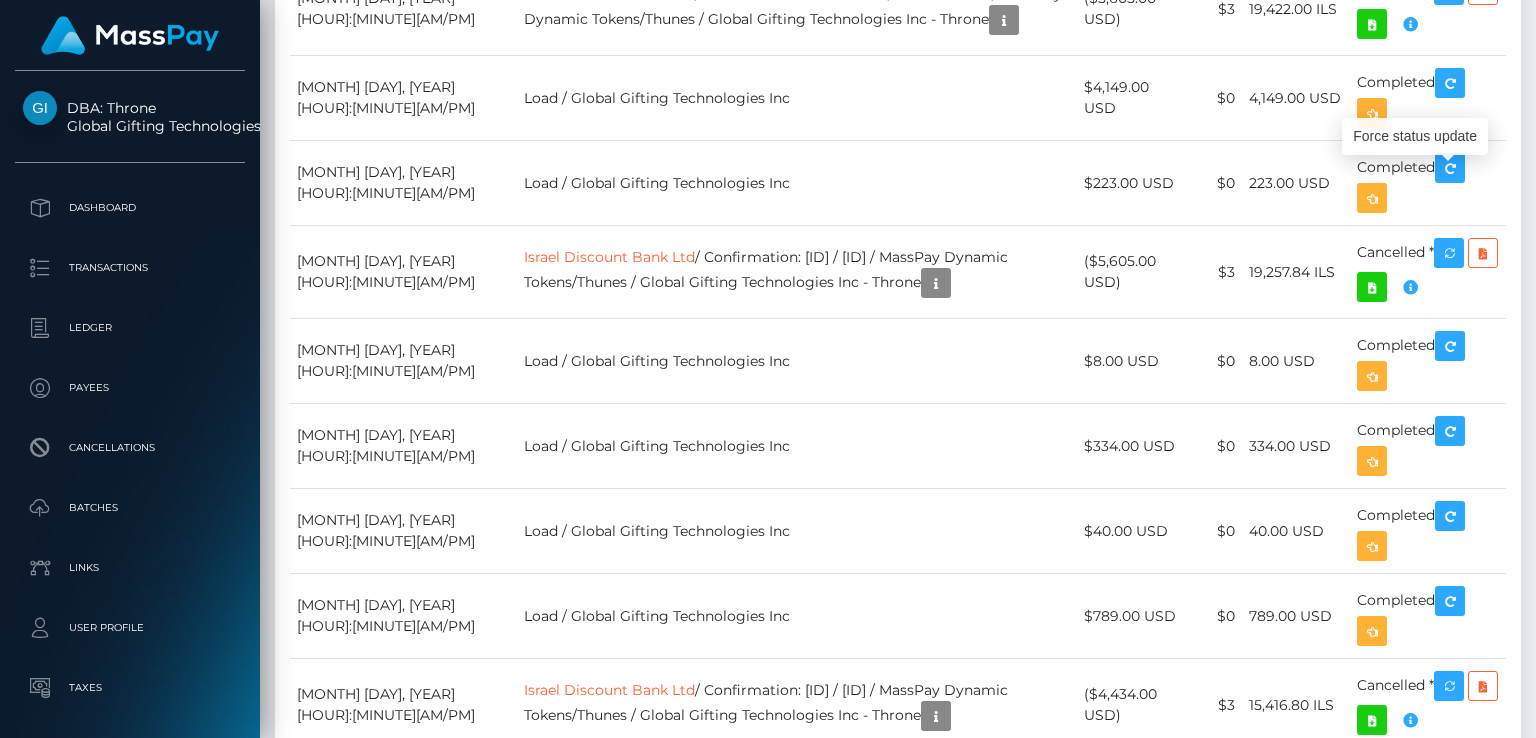 click on "DBA: Throne
Global Gifting Technologies Inc
Dashboard
Transactions
Ledger
Payees" at bounding box center (768, 369) 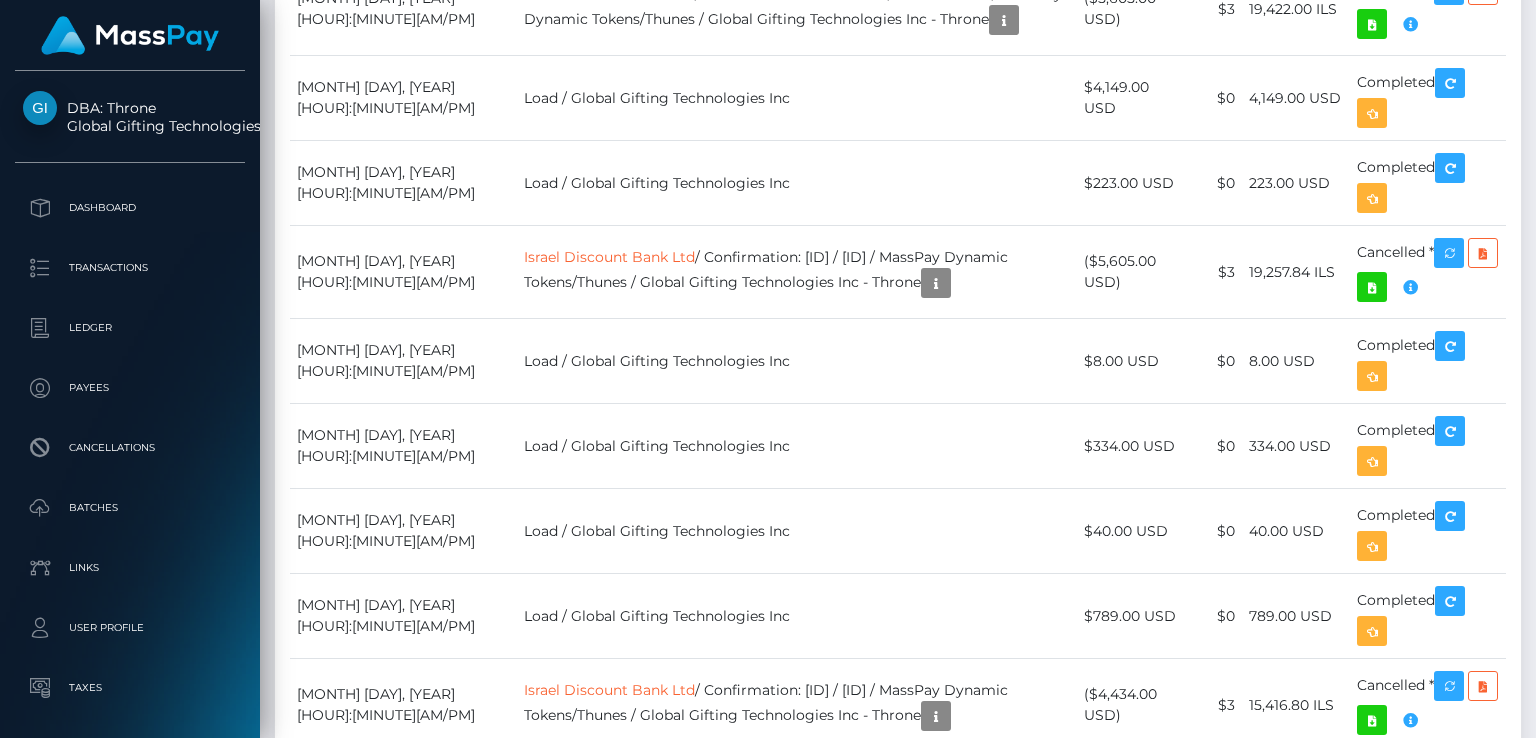 scroll, scrollTop: 240, scrollLeft: 384, axis: both 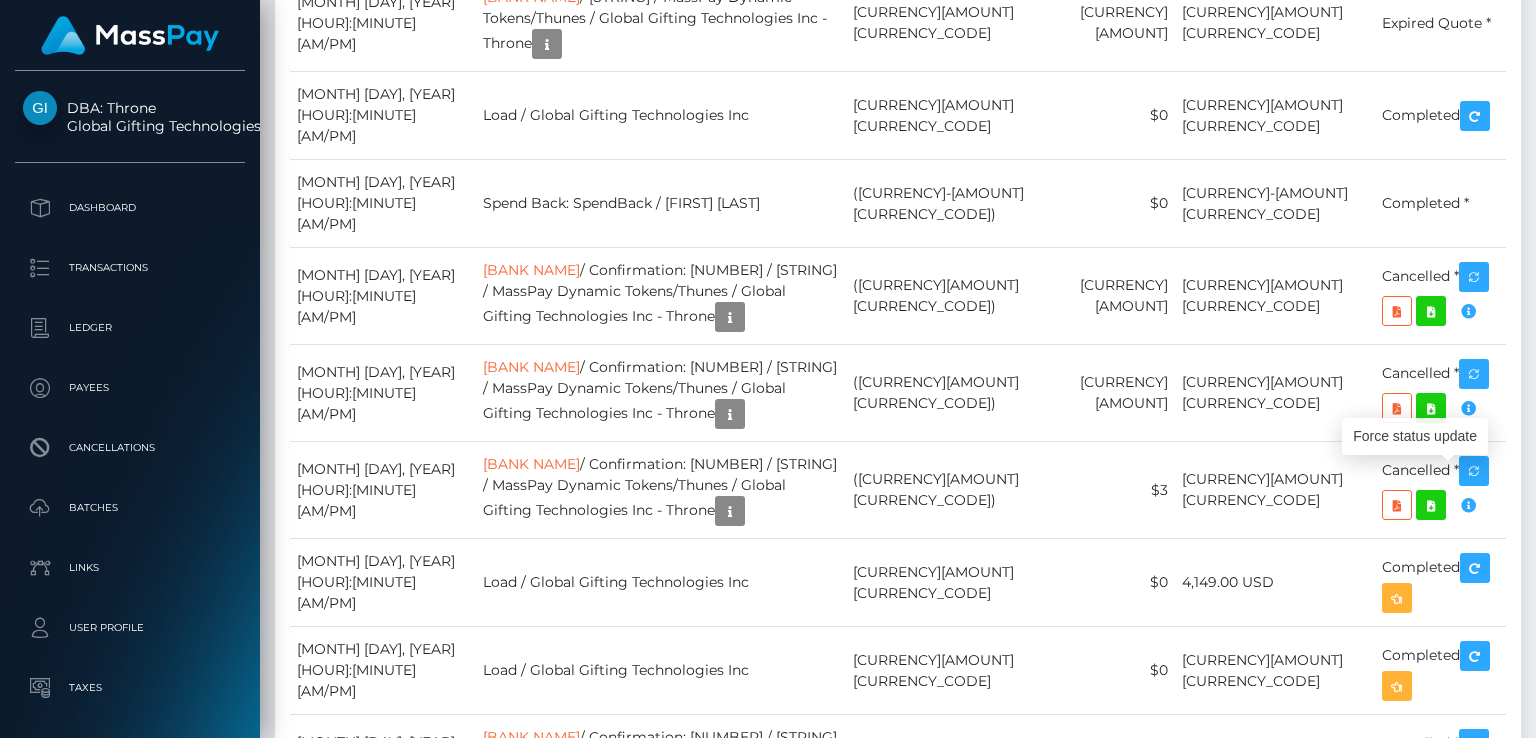 click on "DBA: Throne
Global Gifting Technologies Inc
Dashboard
Transactions
Ledger
Payees" at bounding box center (768, 369) 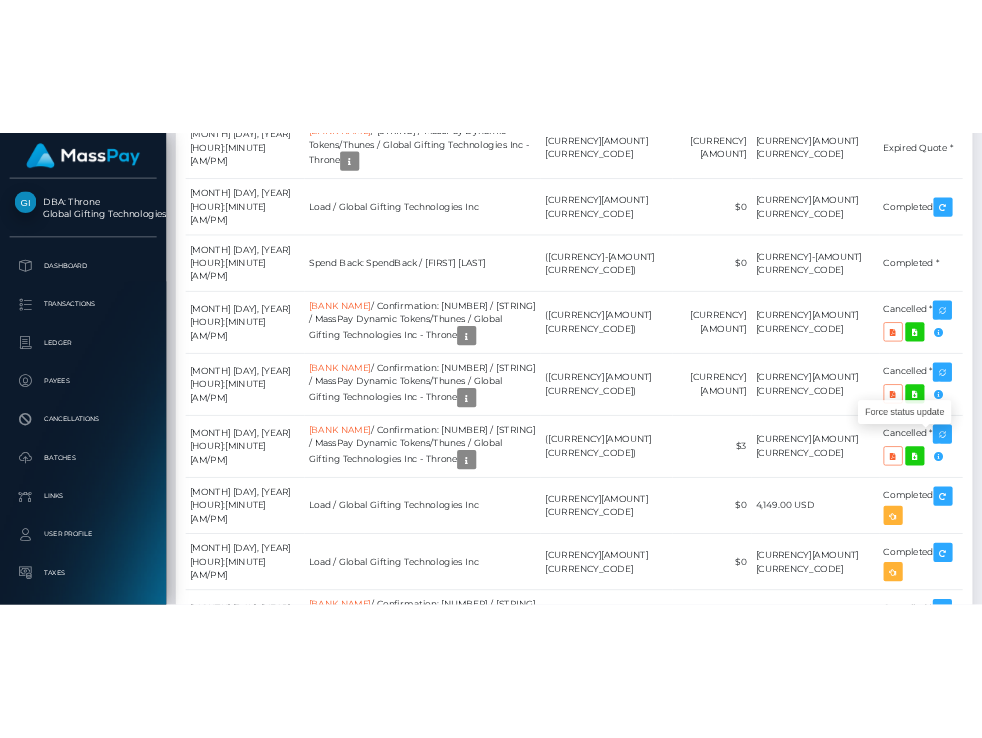 scroll, scrollTop: 240, scrollLeft: 384, axis: both 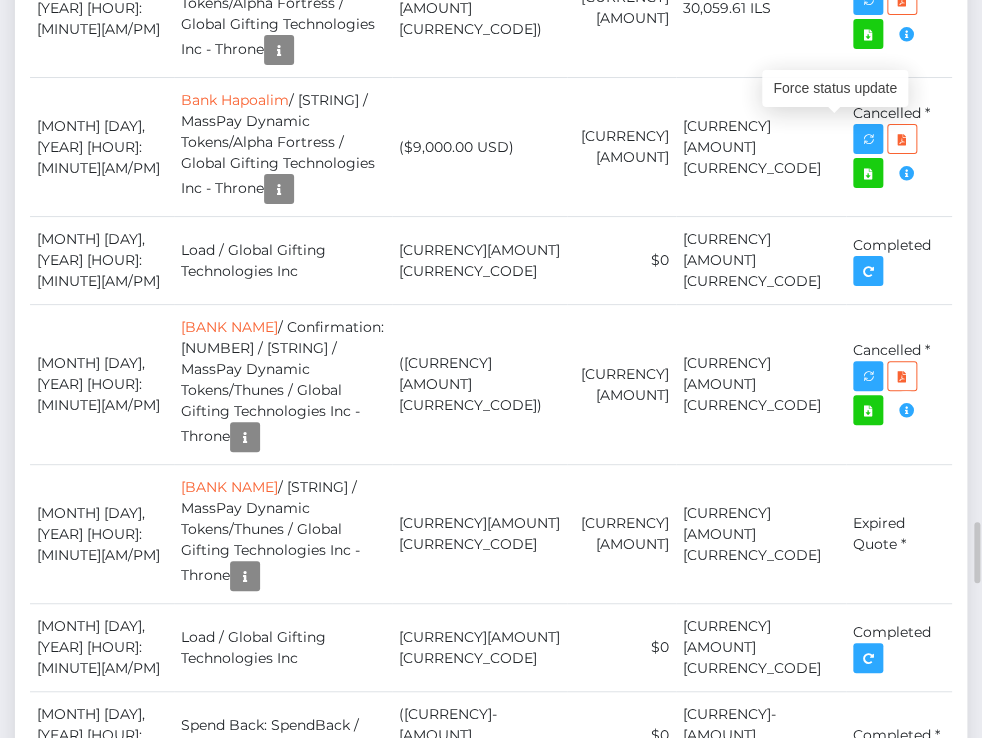 click at bounding box center (868, -445) 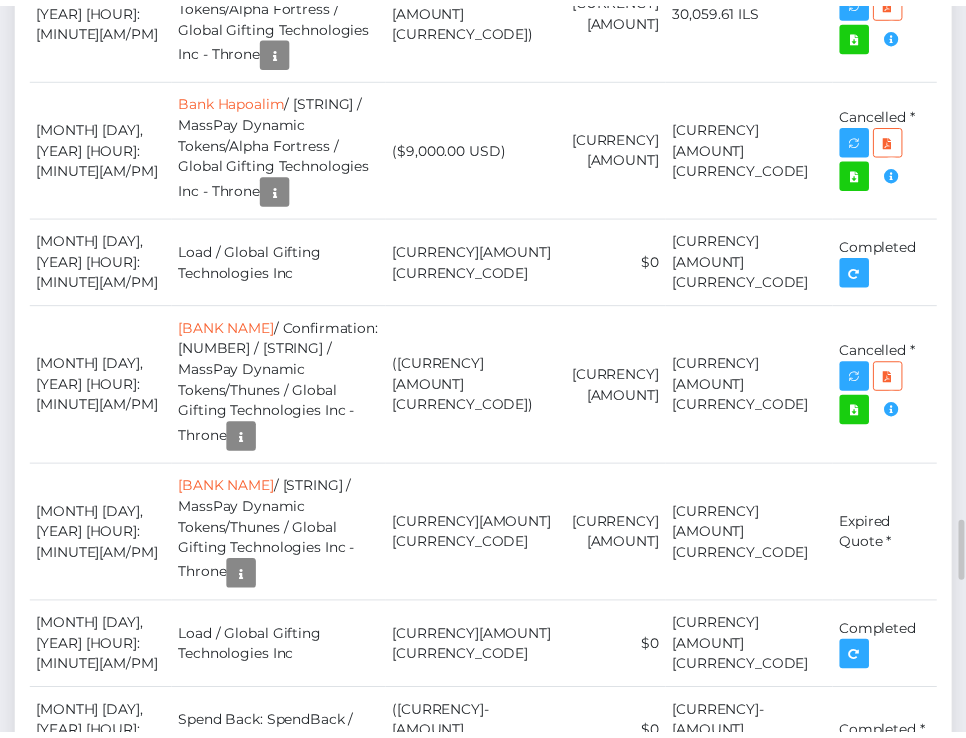 scroll, scrollTop: 5400, scrollLeft: 0, axis: vertical 